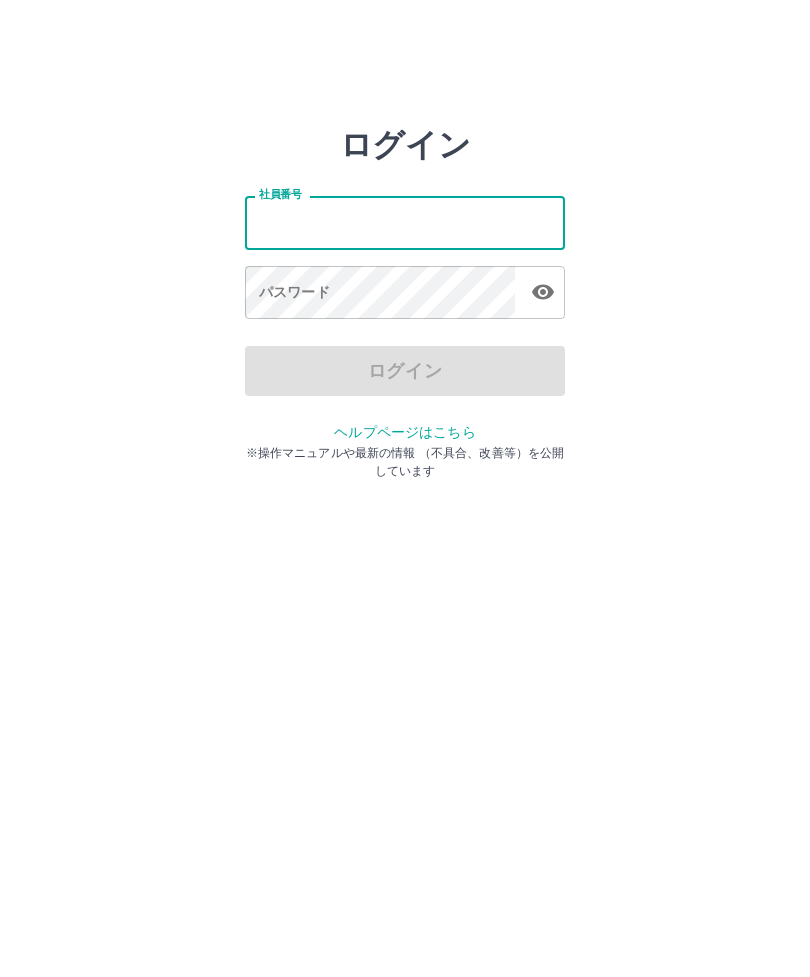 scroll, scrollTop: 0, scrollLeft: 0, axis: both 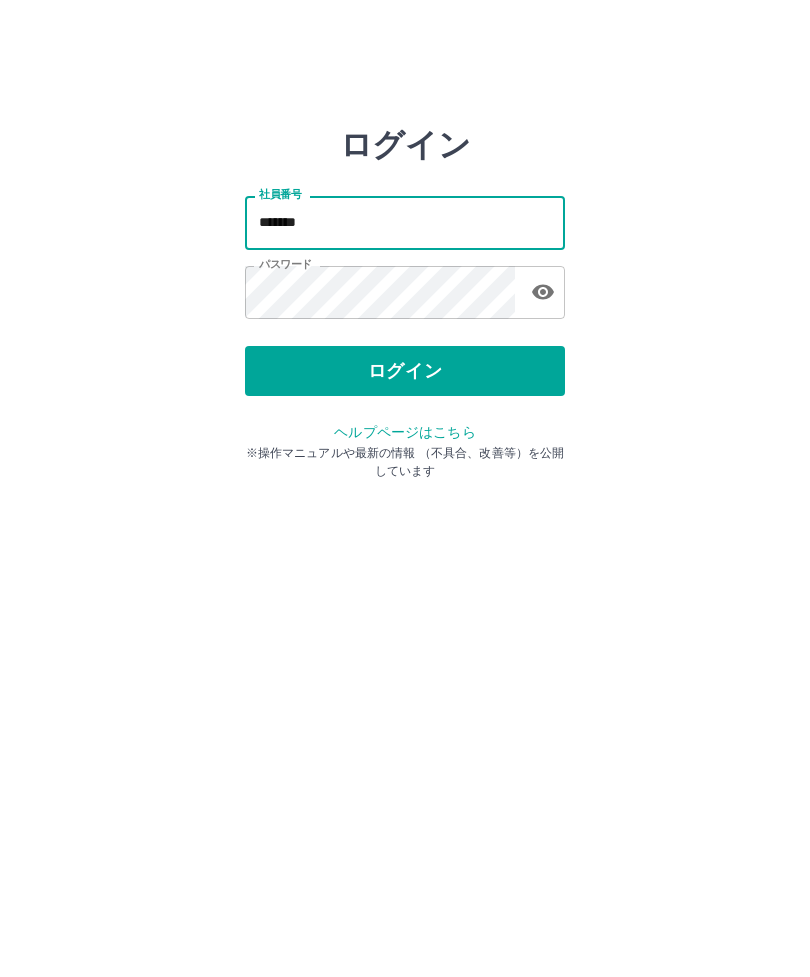 click on "*******" at bounding box center [405, 222] 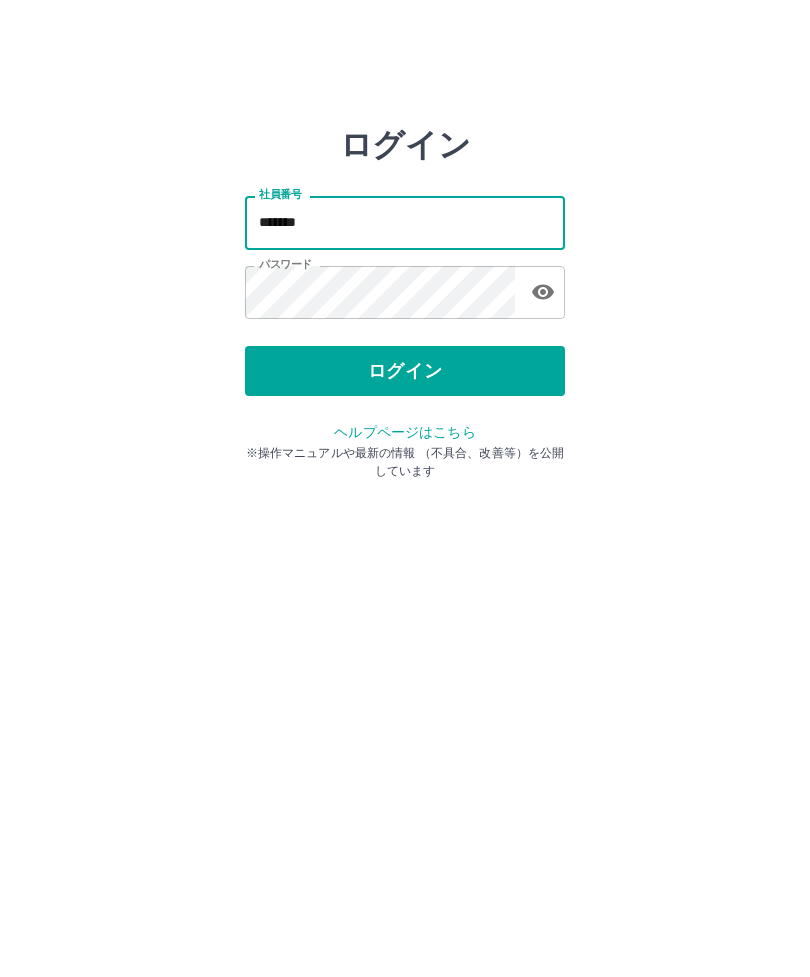 type on "*******" 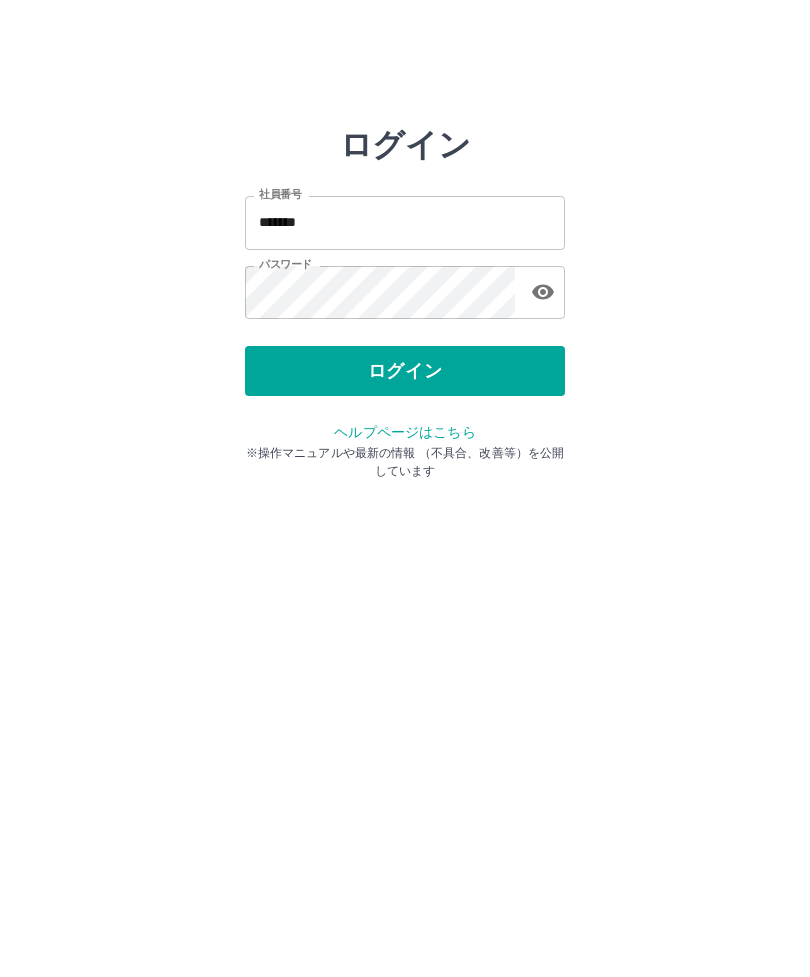 click on "ログイン" at bounding box center (405, 371) 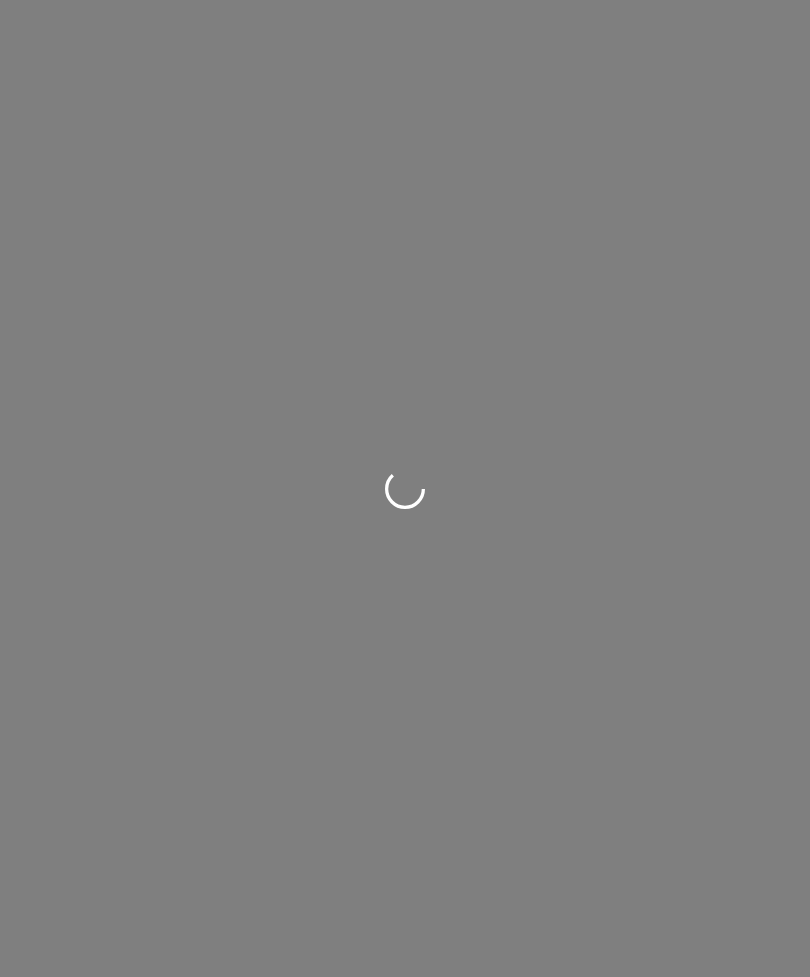 scroll, scrollTop: 0, scrollLeft: 0, axis: both 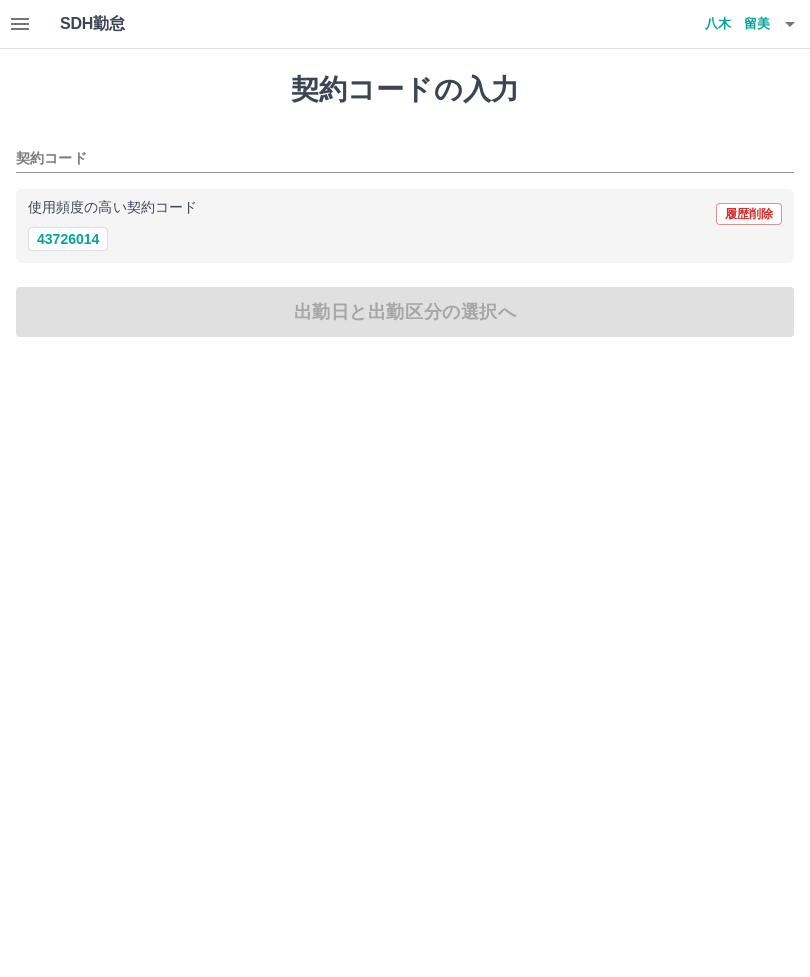 click on "契約コード" at bounding box center [390, 159] 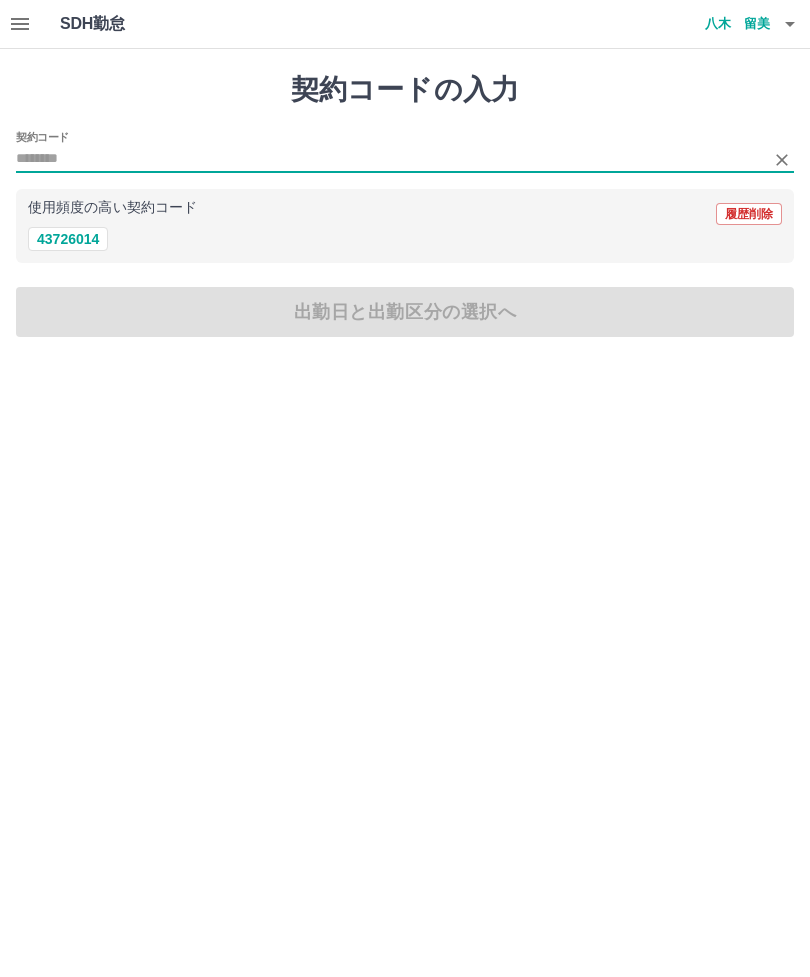 click on "43726014" at bounding box center [68, 239] 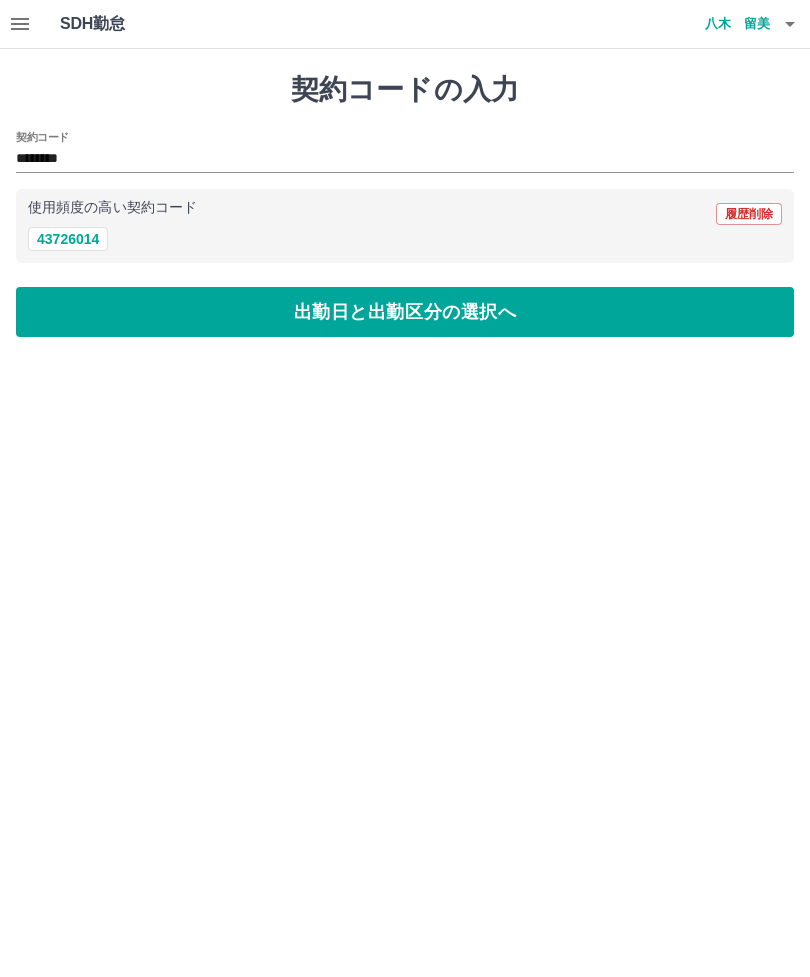 click on "43726014" at bounding box center [68, 239] 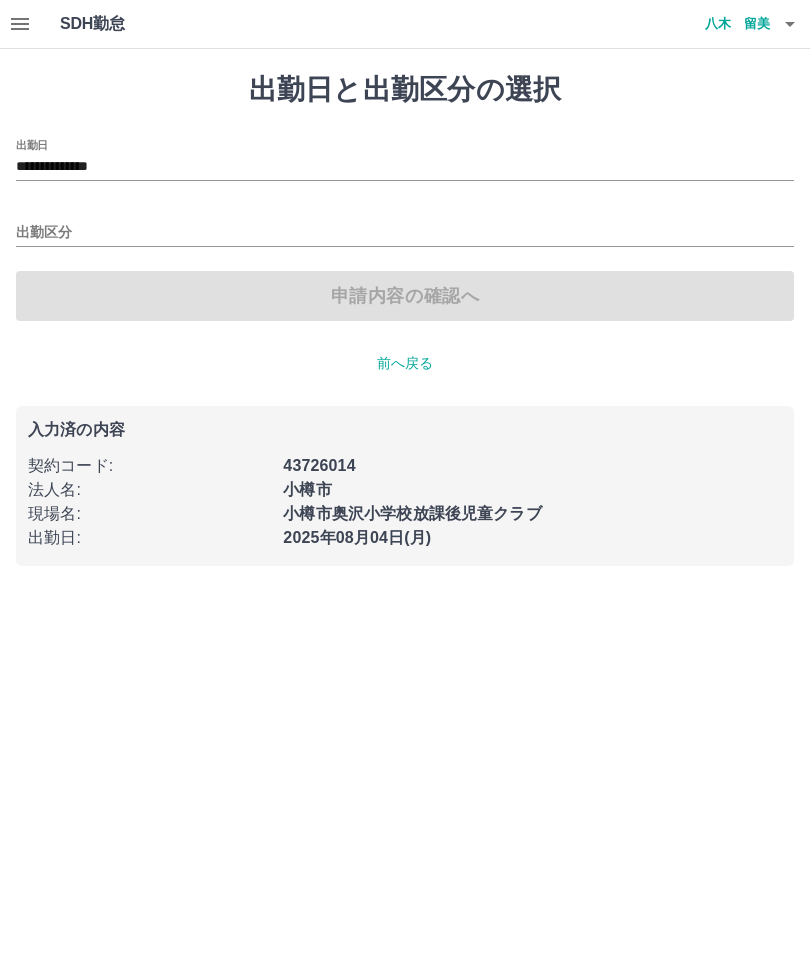 click on "**********" at bounding box center [405, 167] 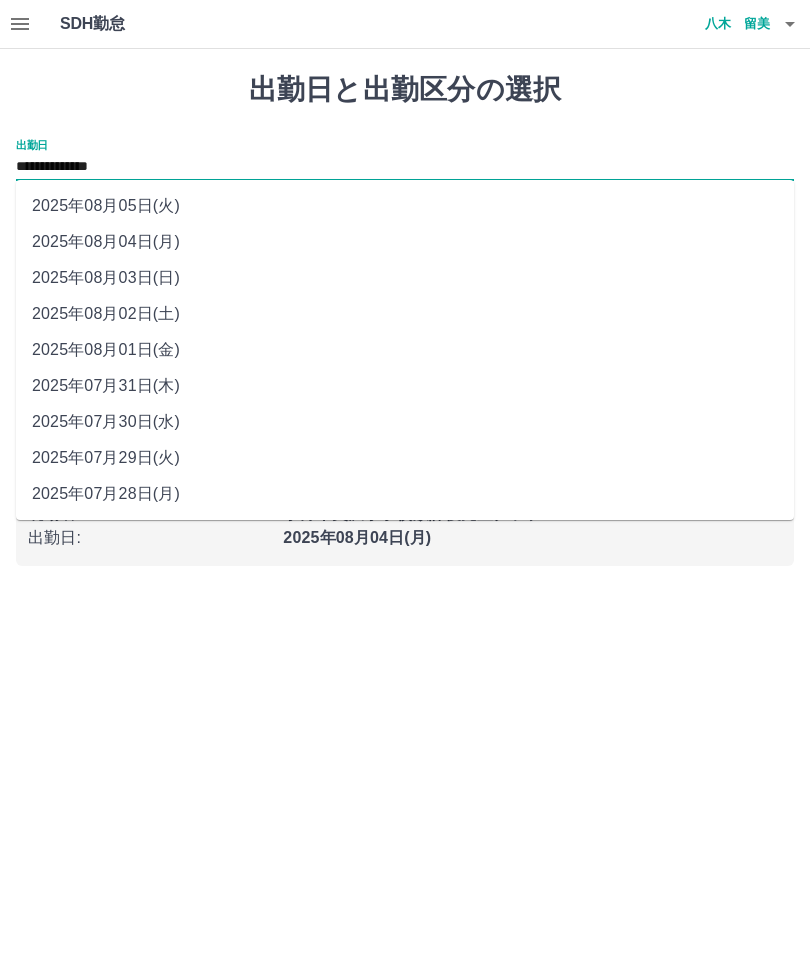click on "2025年08月03日(日)" at bounding box center (405, 278) 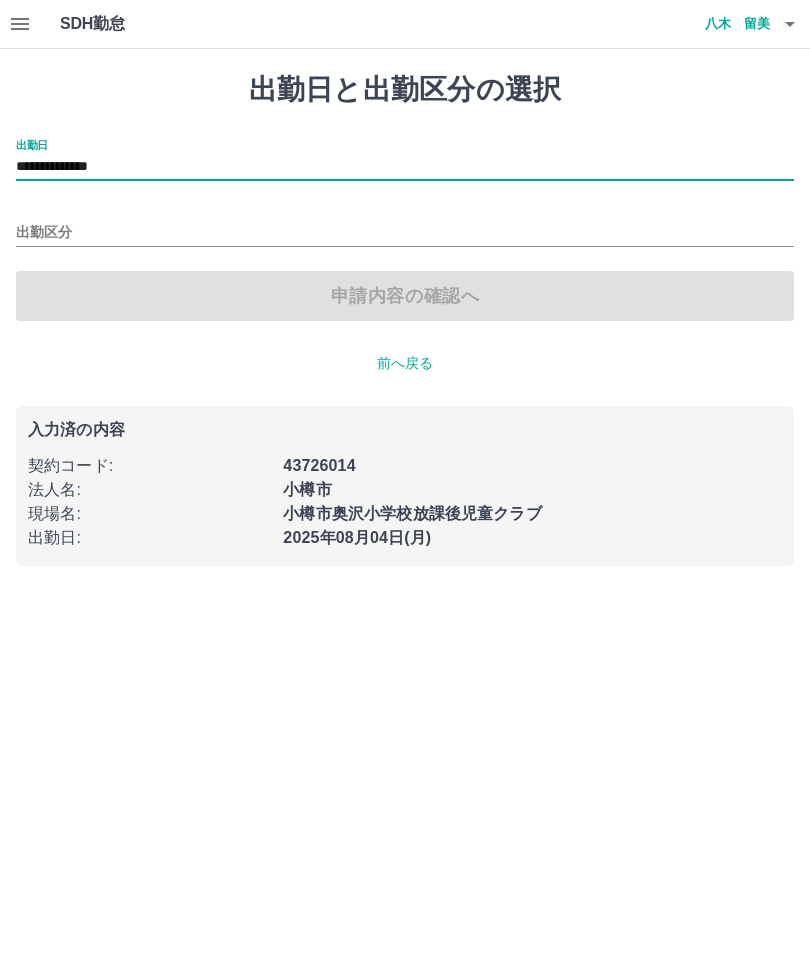 click on "出勤区分" at bounding box center [405, 233] 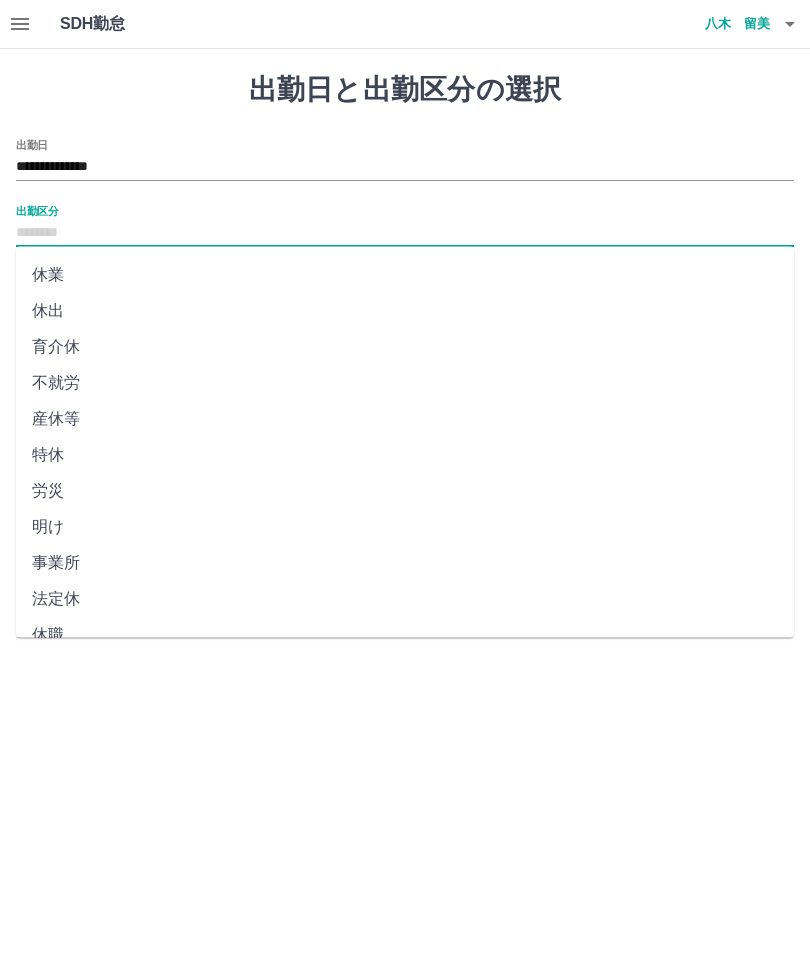 scroll, scrollTop: 248, scrollLeft: 0, axis: vertical 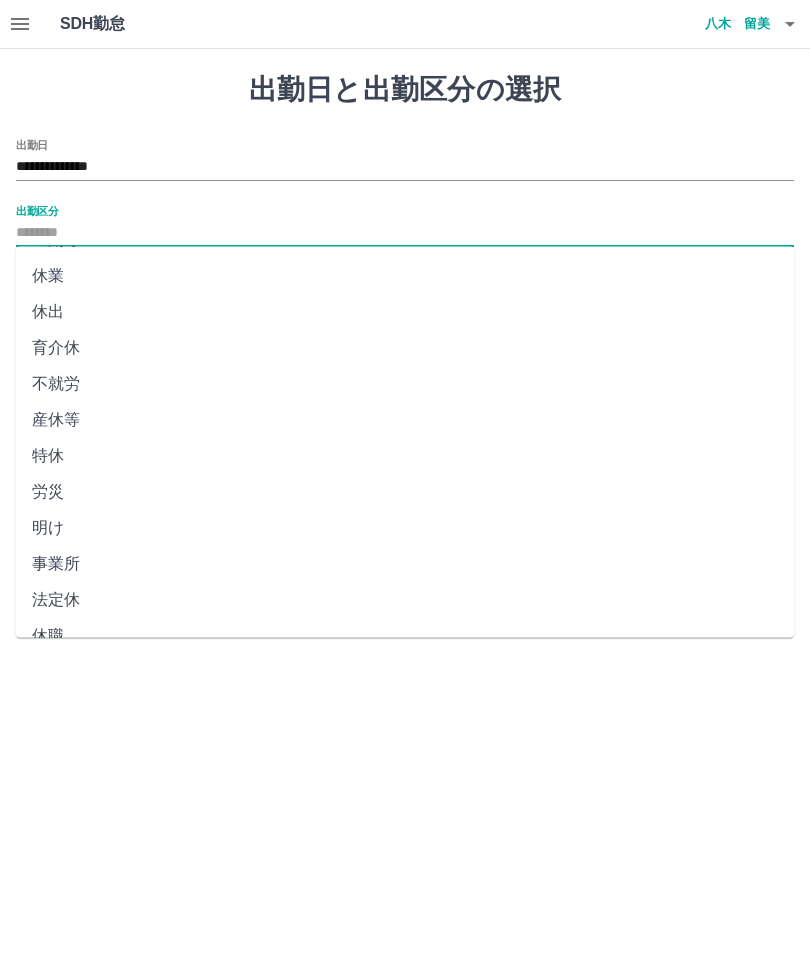 click on "法定休" at bounding box center [405, 601] 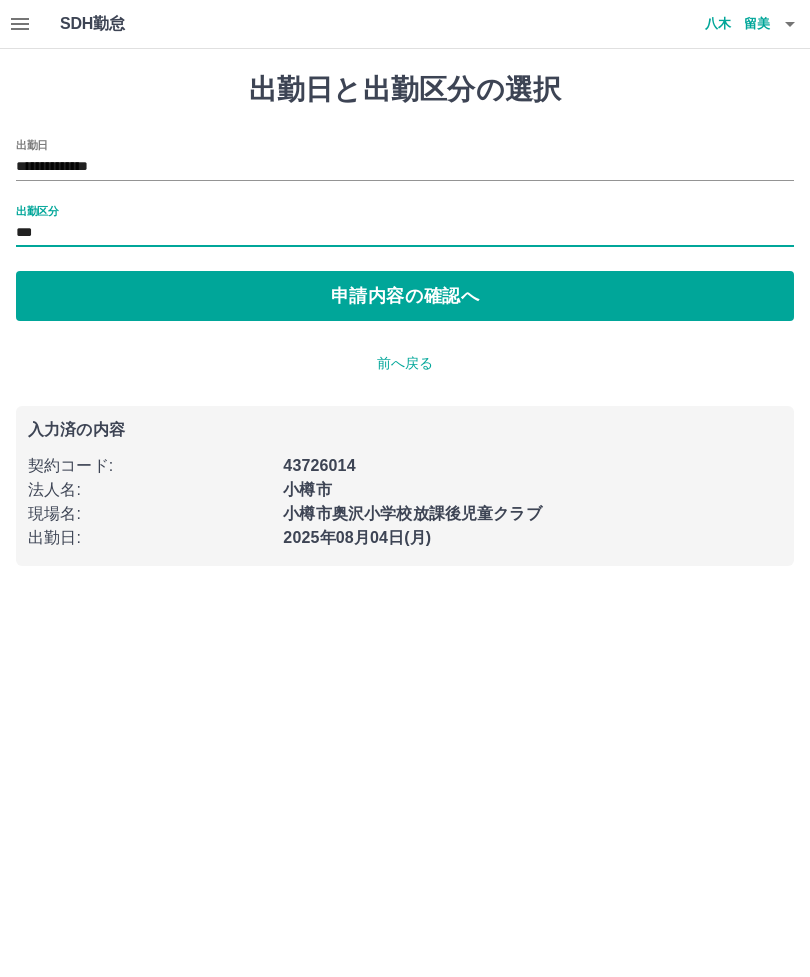 click on "申請内容の確認へ" at bounding box center (405, 296) 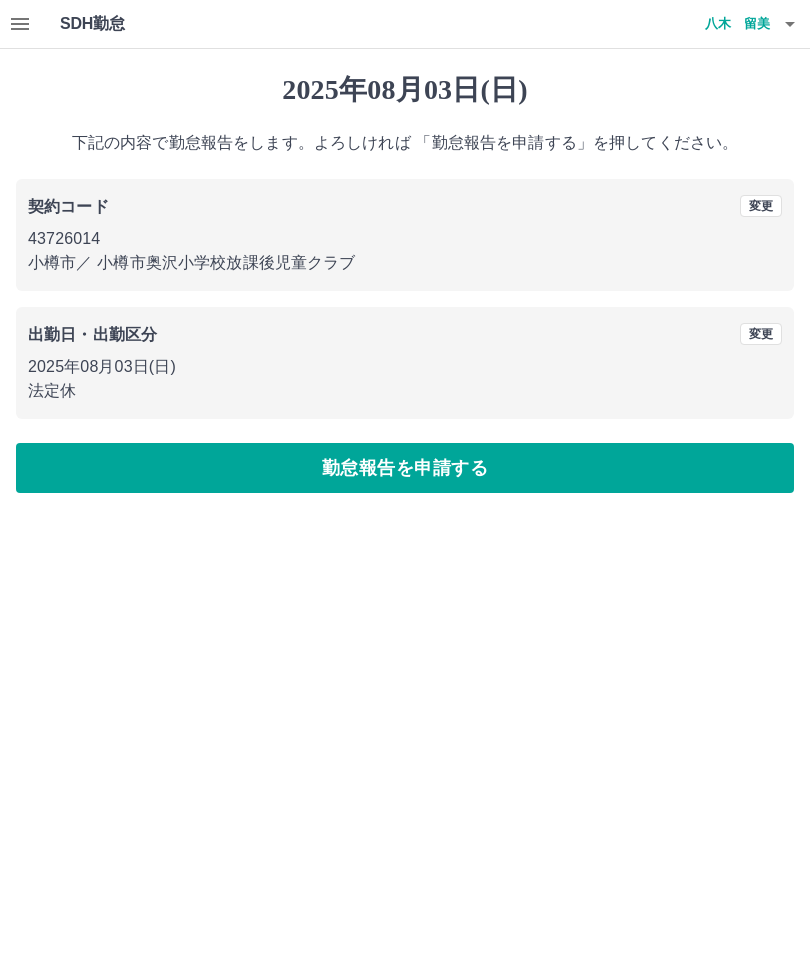 click on "勤怠報告を申請する" at bounding box center [405, 468] 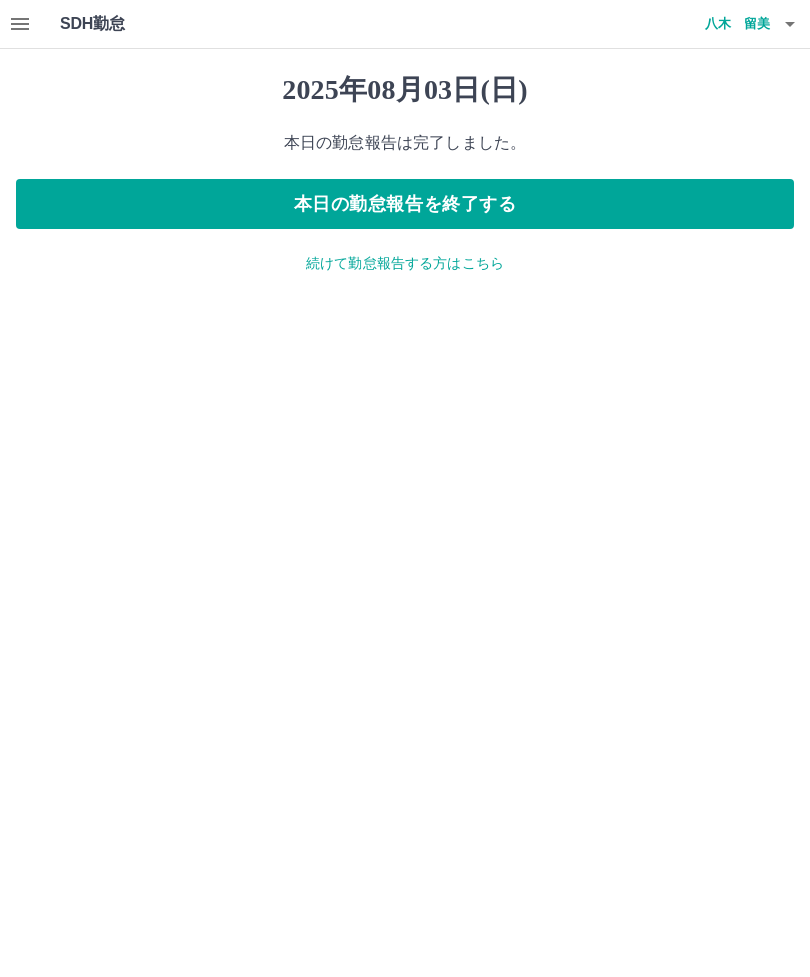 click on "本日の勤怠報告を終了する" at bounding box center [405, 204] 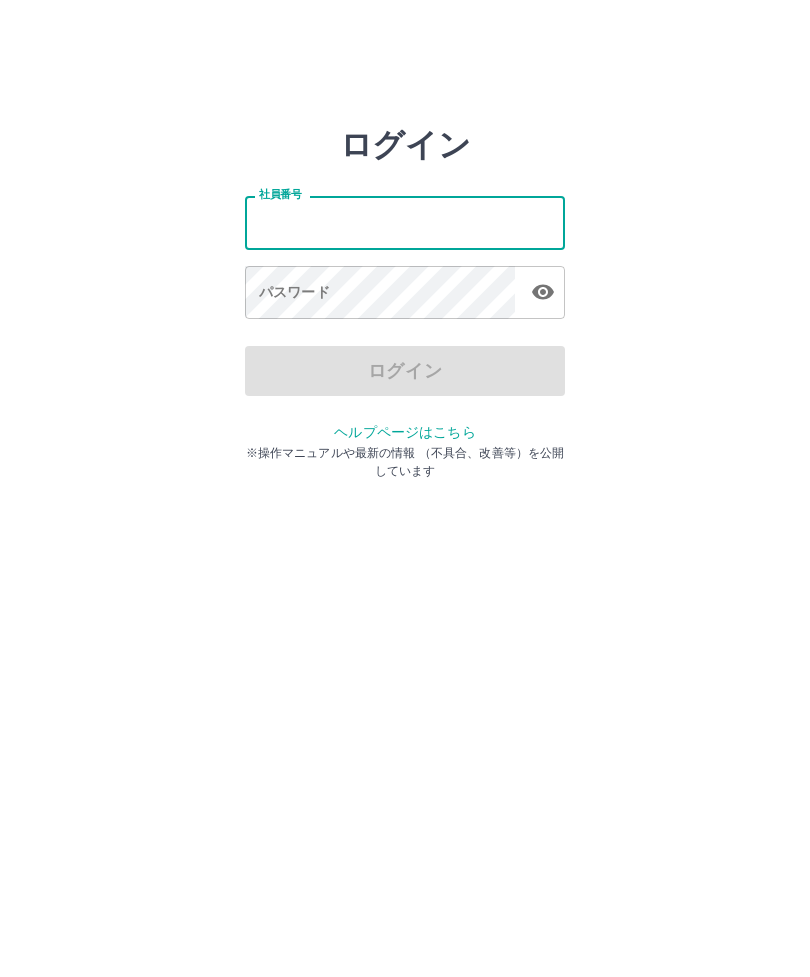 scroll, scrollTop: 0, scrollLeft: 0, axis: both 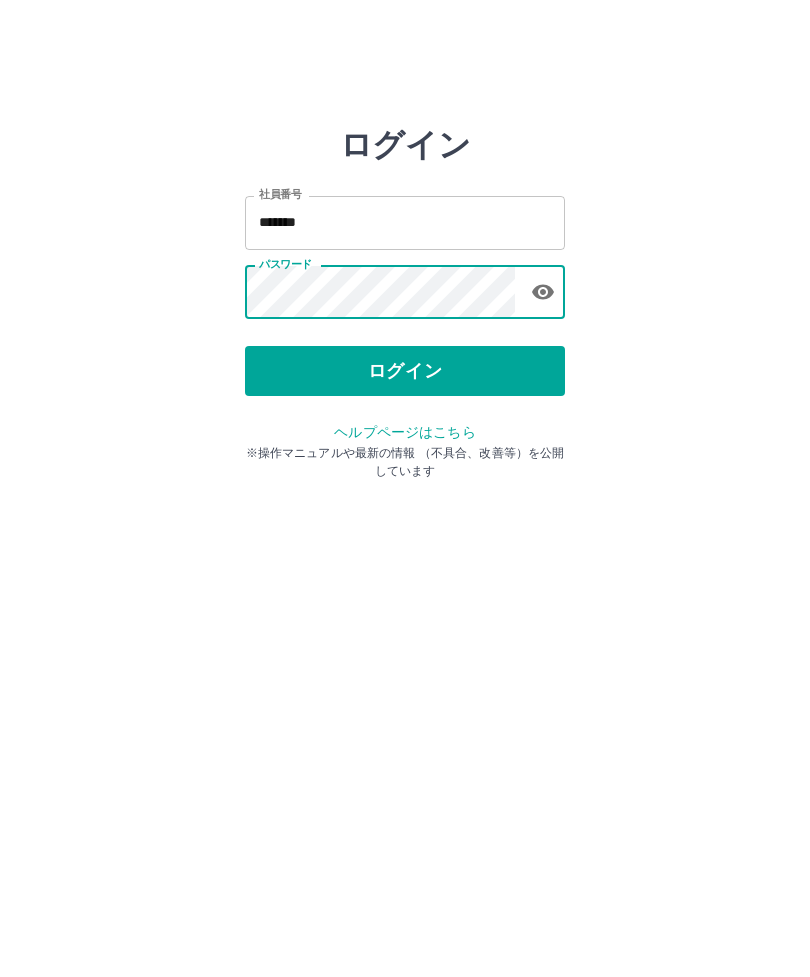 click on "ログイン" at bounding box center (405, 371) 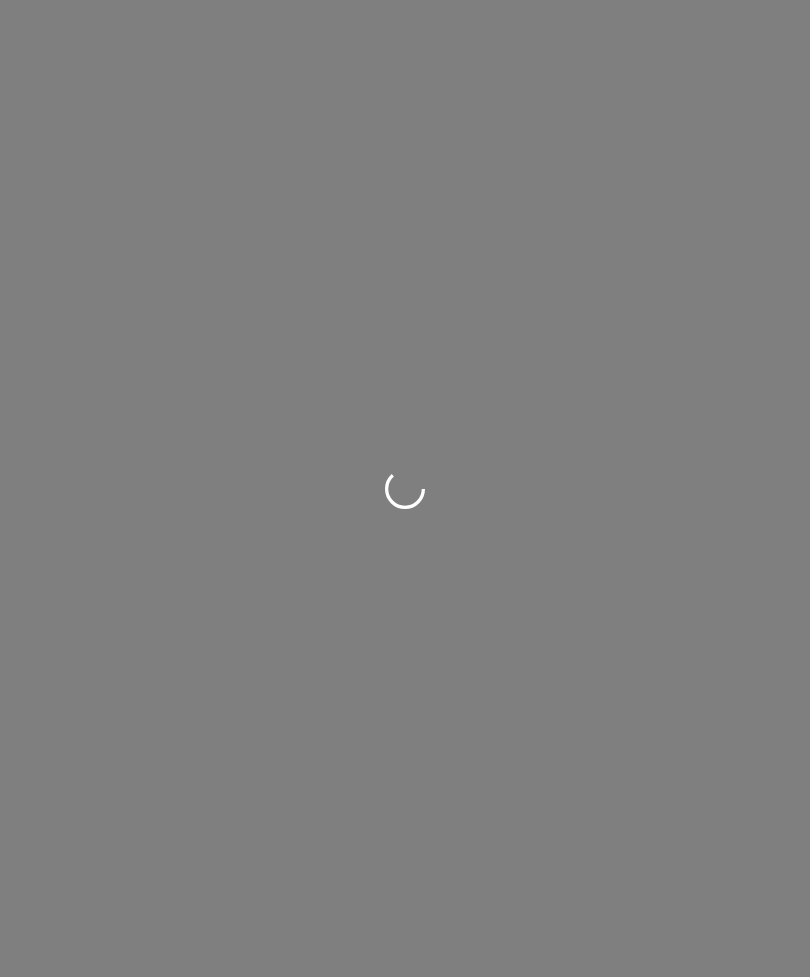 scroll, scrollTop: 0, scrollLeft: 0, axis: both 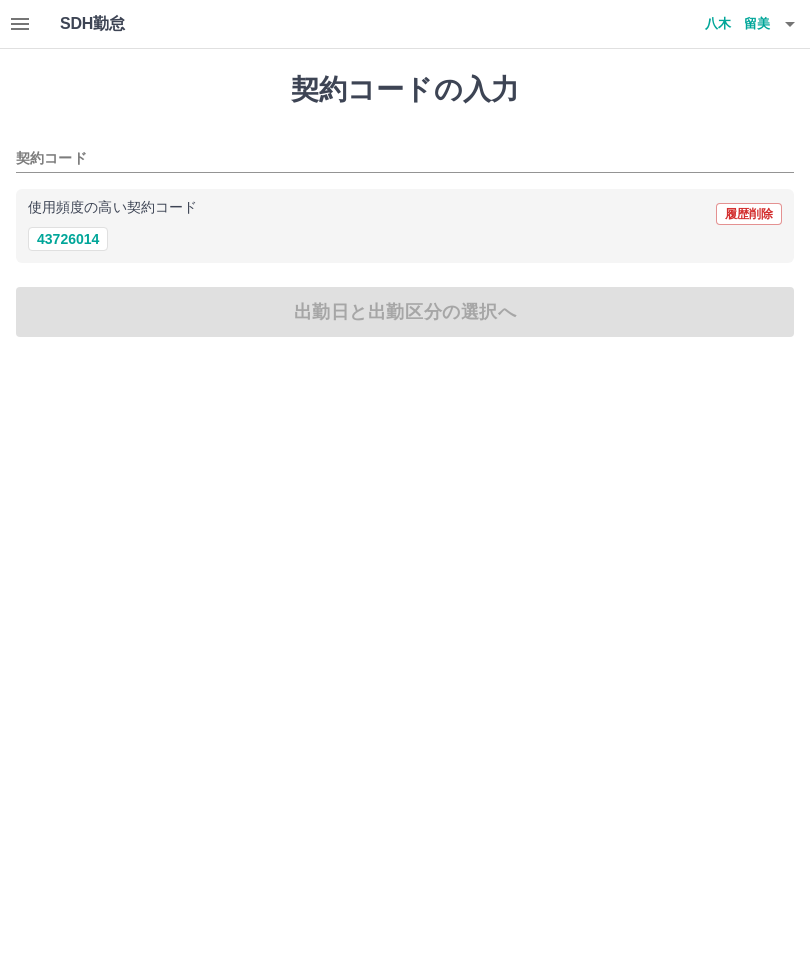 click on "契約コード" at bounding box center (390, 159) 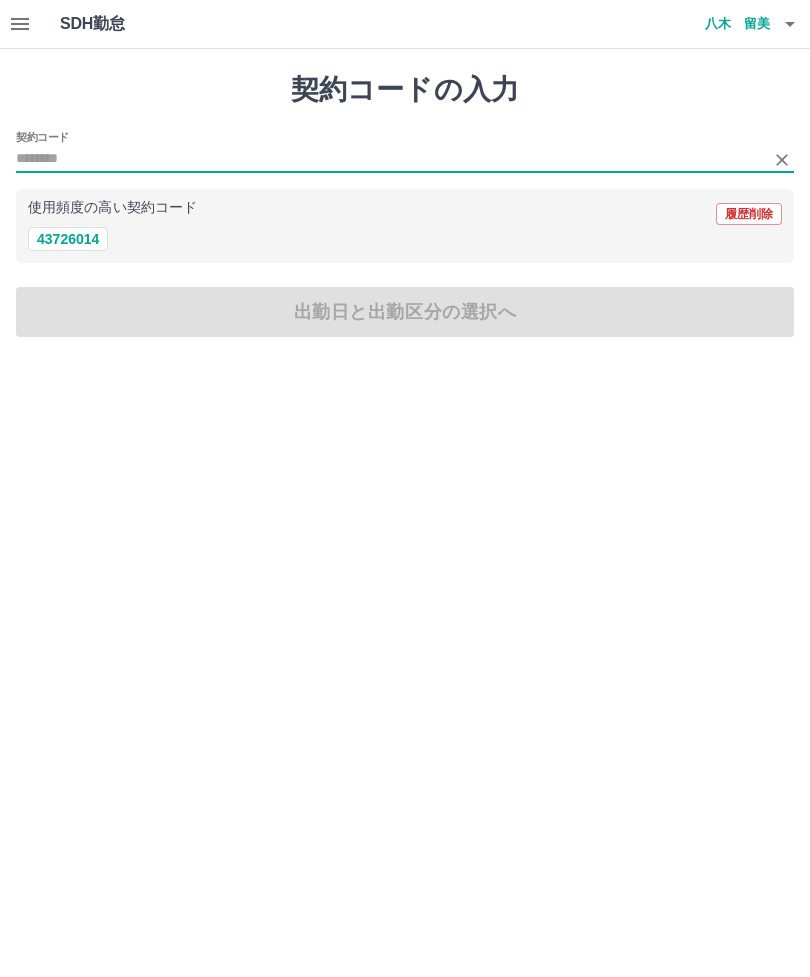 click on "契約コード" at bounding box center [390, 159] 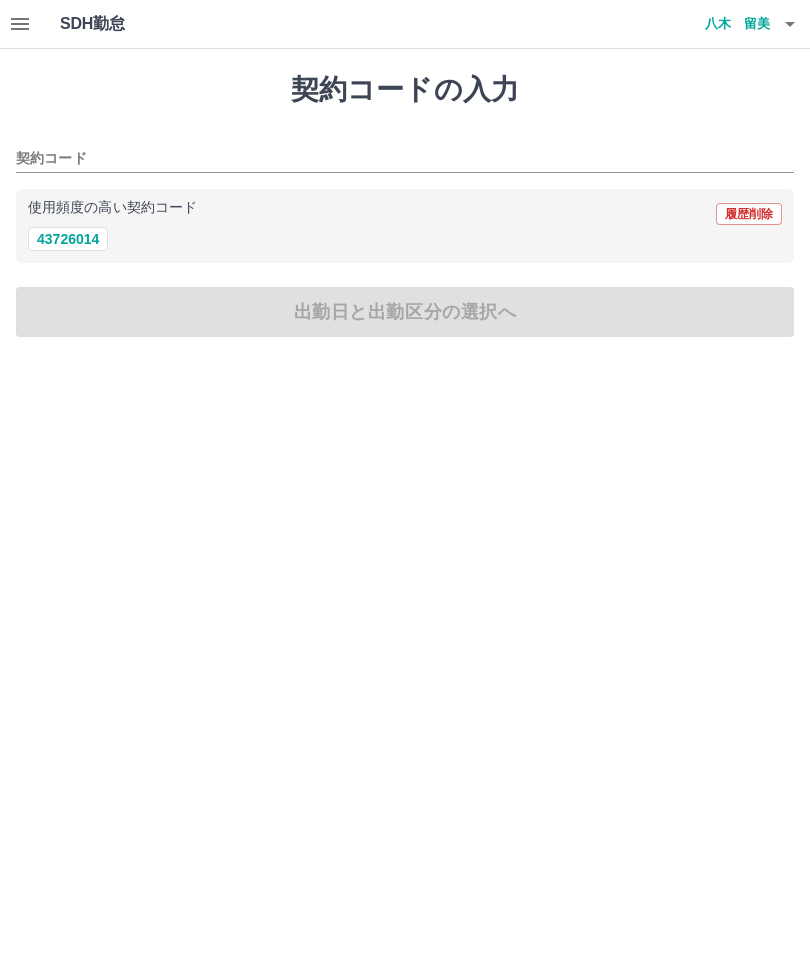 click on "契約コードの入力 契約コード 使用頻度の高い契約コード 履歴削除 [NUMBER] 出勤日と出勤区分の選択へ" at bounding box center [405, 205] 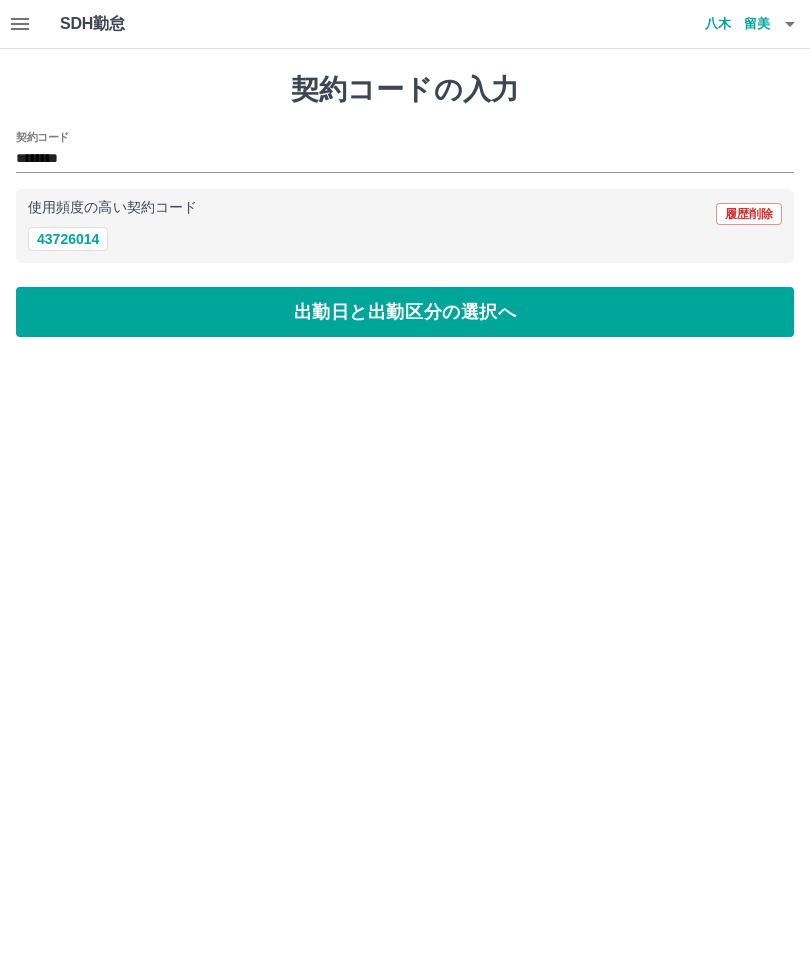 click on "出勤日と出勤区分の選択へ" at bounding box center (405, 312) 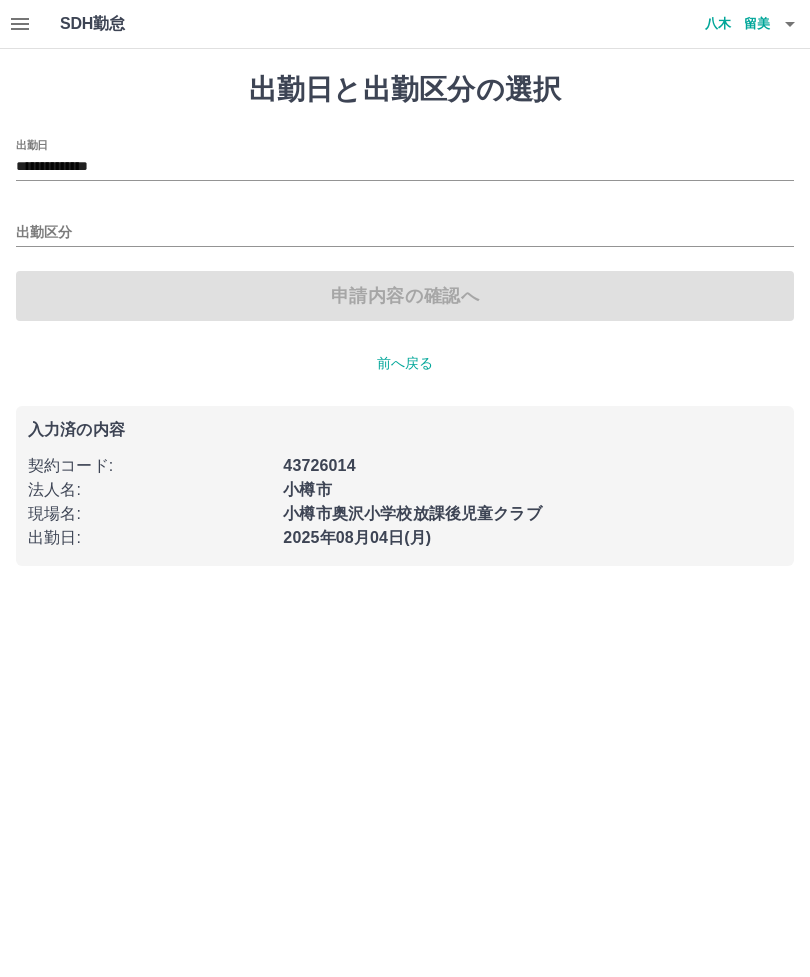 click on "出勤区分" at bounding box center (405, 233) 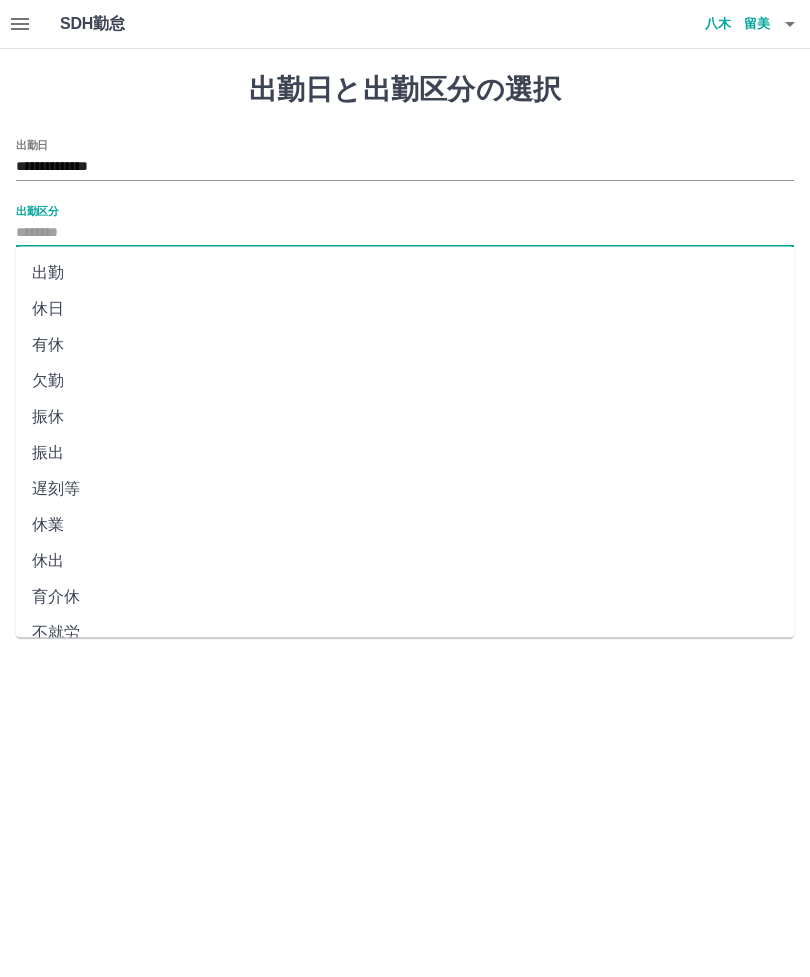 click on "出勤" at bounding box center [405, 273] 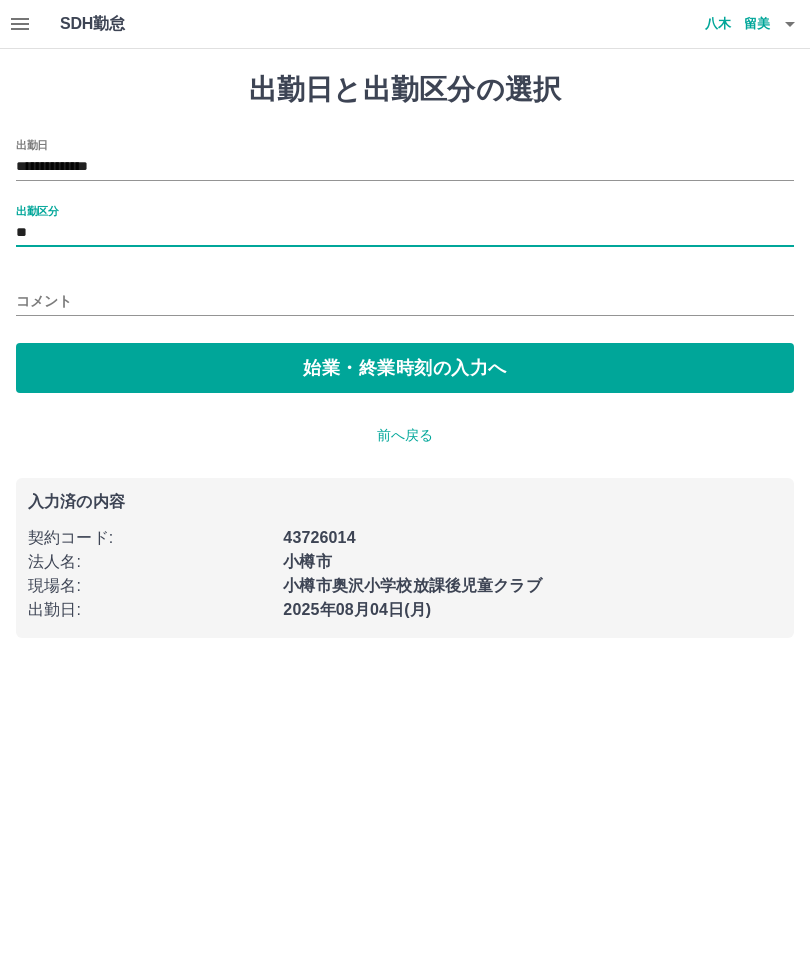click on "**" at bounding box center (405, 233) 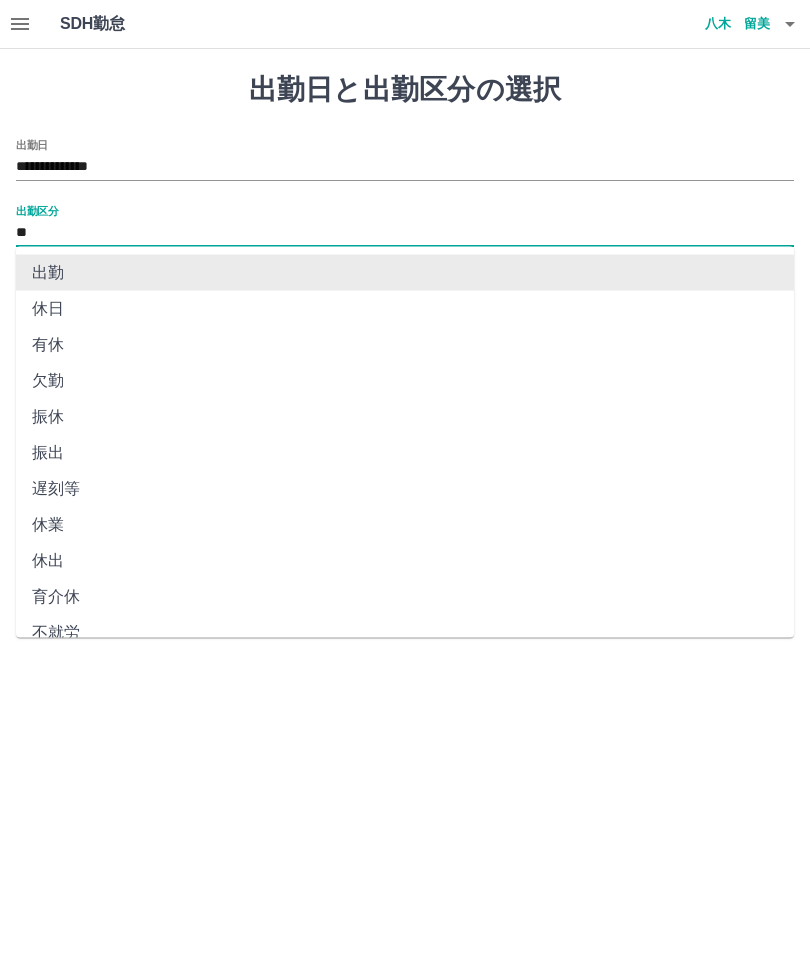 click on "出勤" at bounding box center [405, 273] 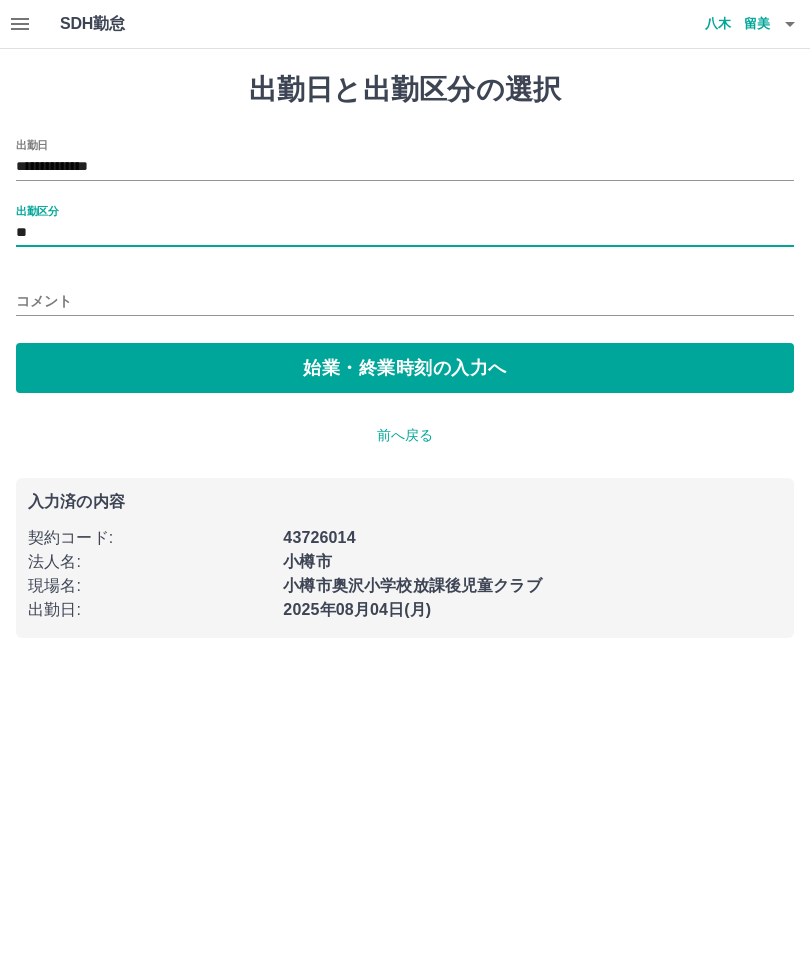 click on "始業・終業時刻の入力へ" at bounding box center [405, 368] 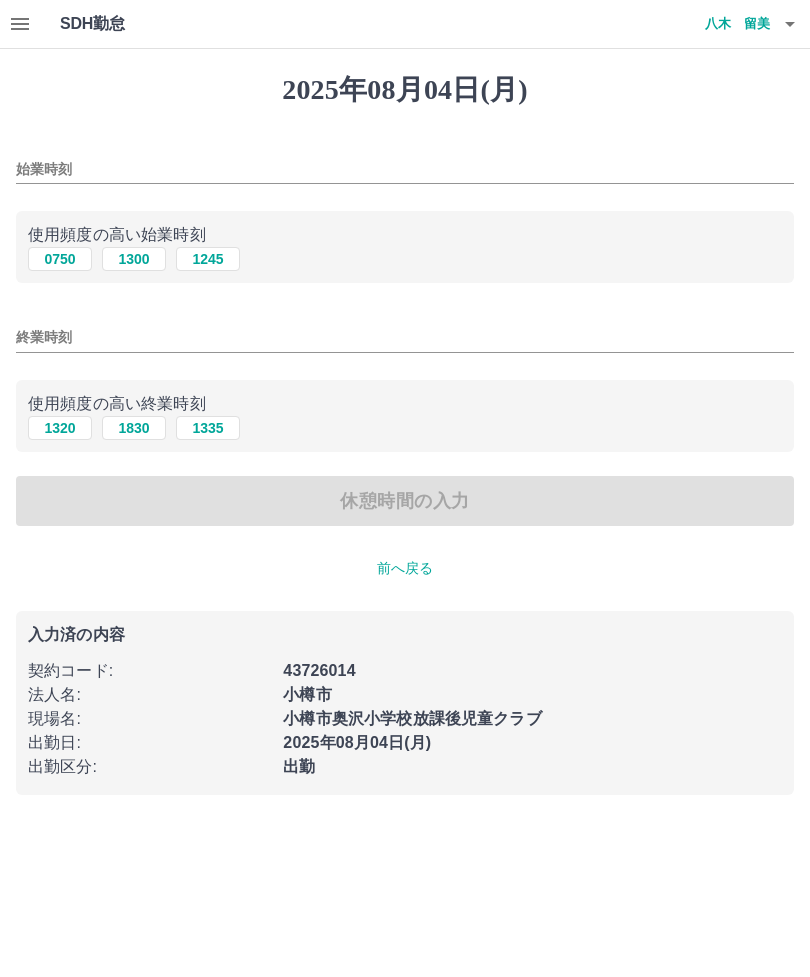 click on "0750" at bounding box center (60, 259) 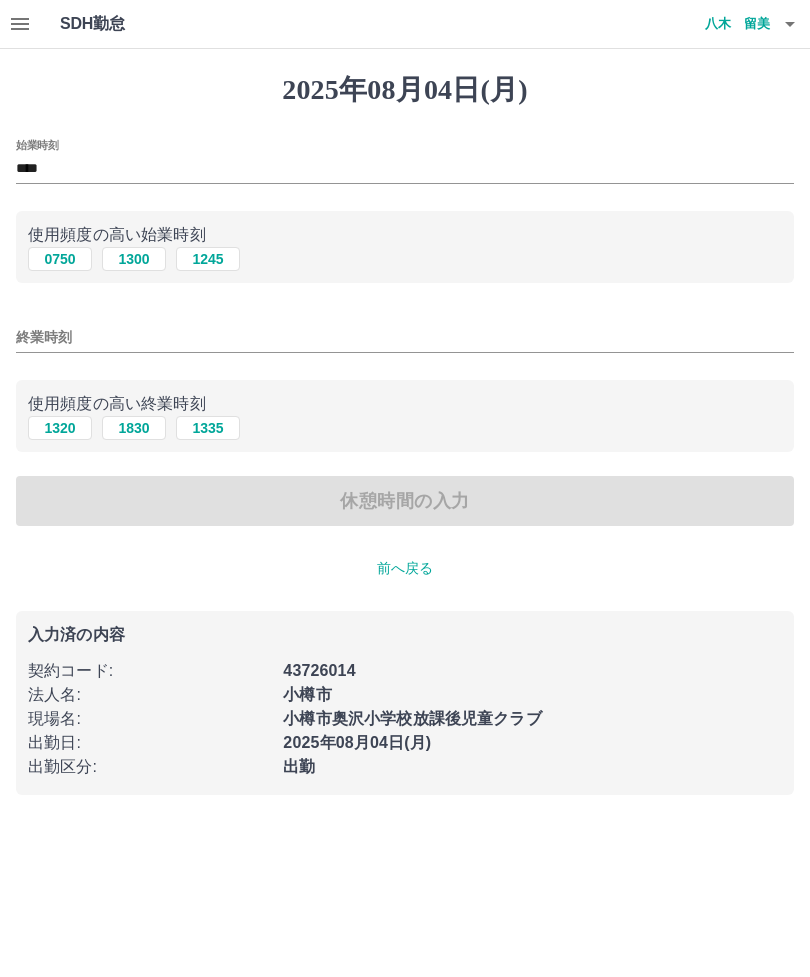 click on "終業時刻" at bounding box center (405, 337) 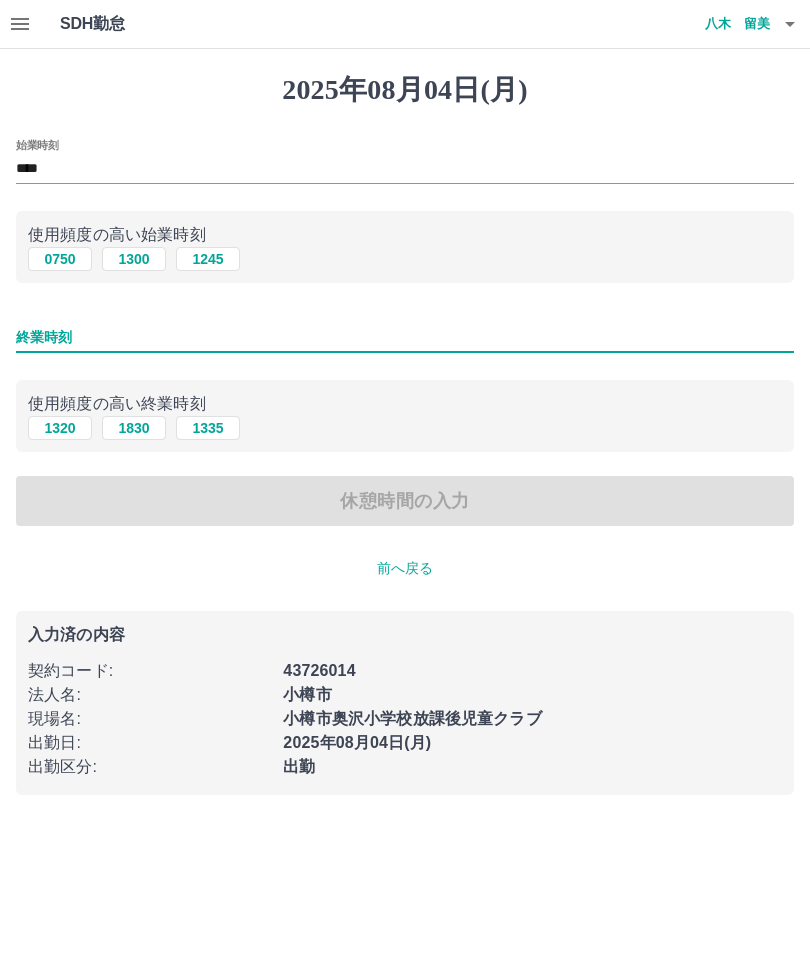 click on "1320" at bounding box center [60, 428] 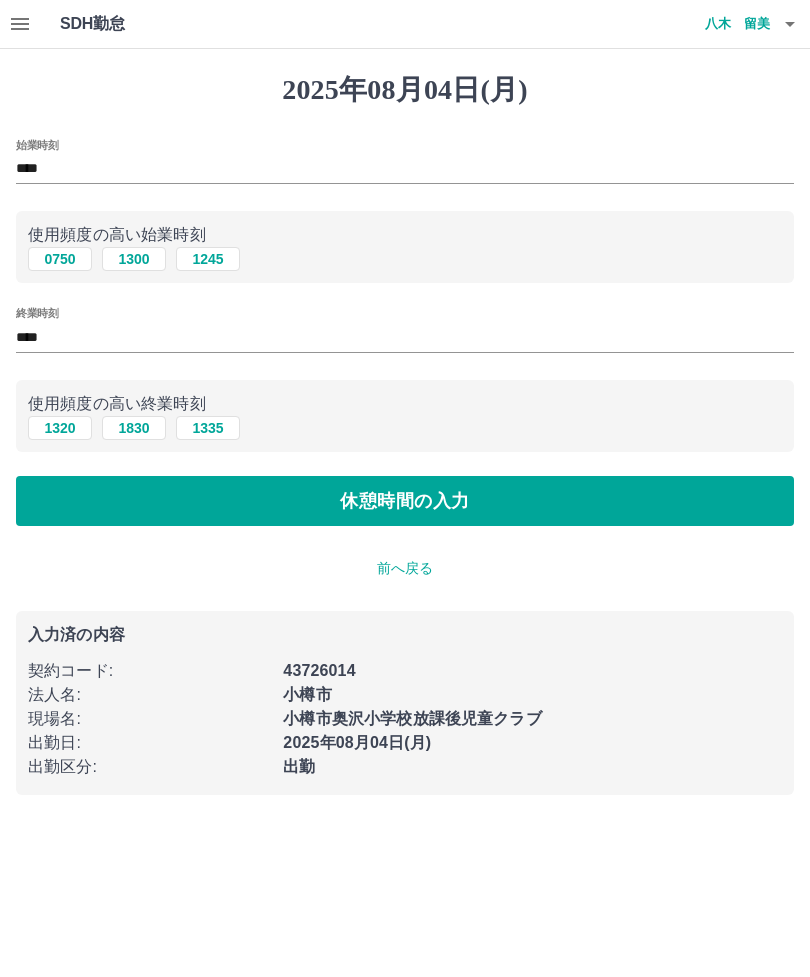 click on "休憩時間の入力" at bounding box center [405, 501] 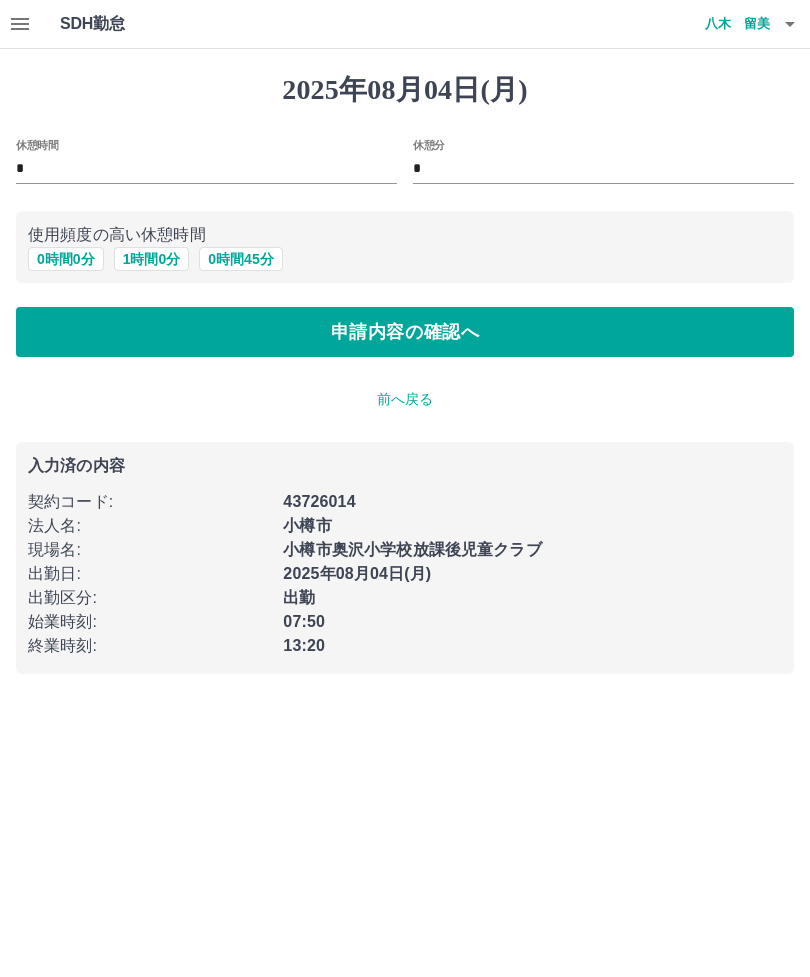 click on "申請内容の確認へ" at bounding box center (405, 332) 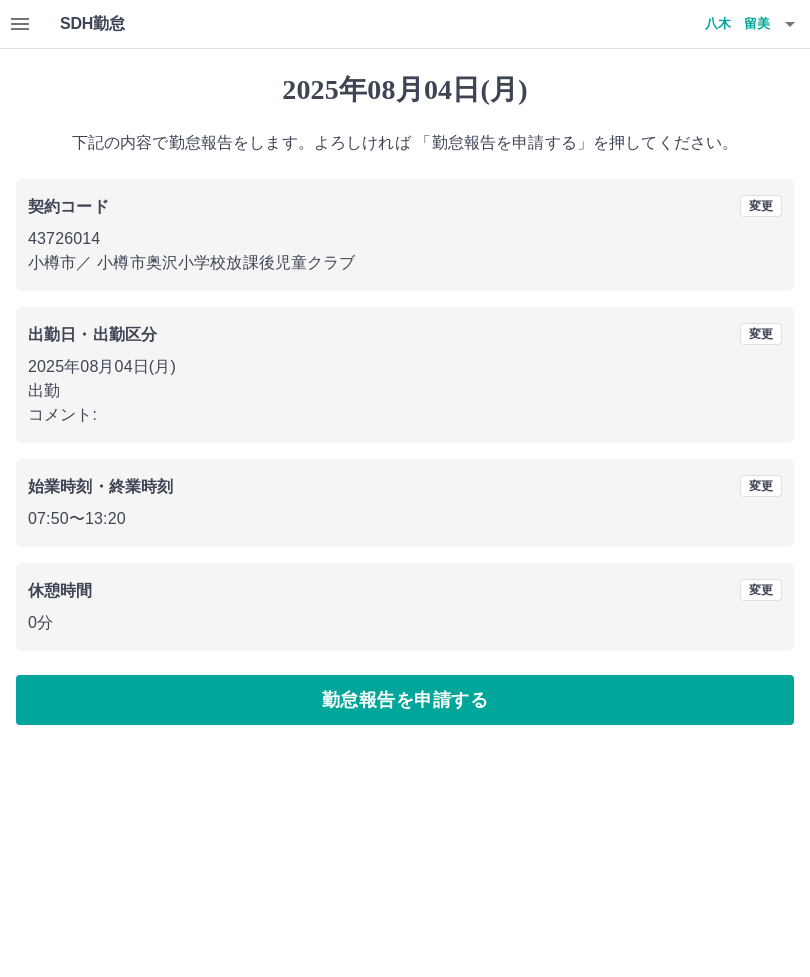 click on "勤怠報告を申請する" at bounding box center [405, 700] 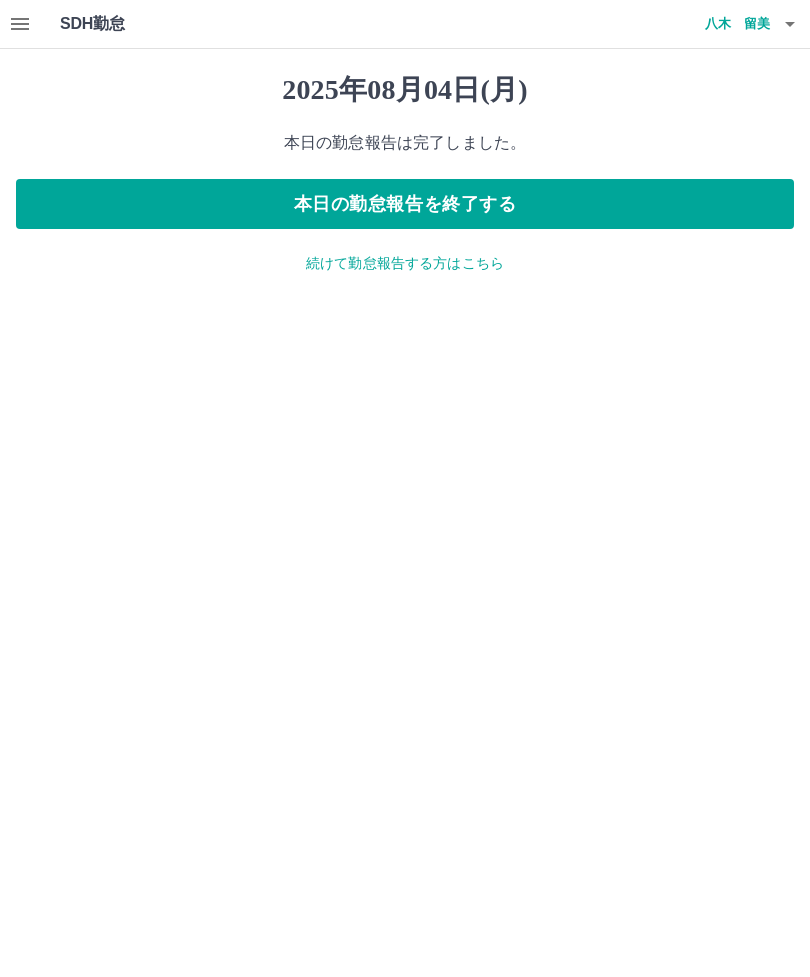 click on "本日の勤怠報告を終了する" at bounding box center [405, 204] 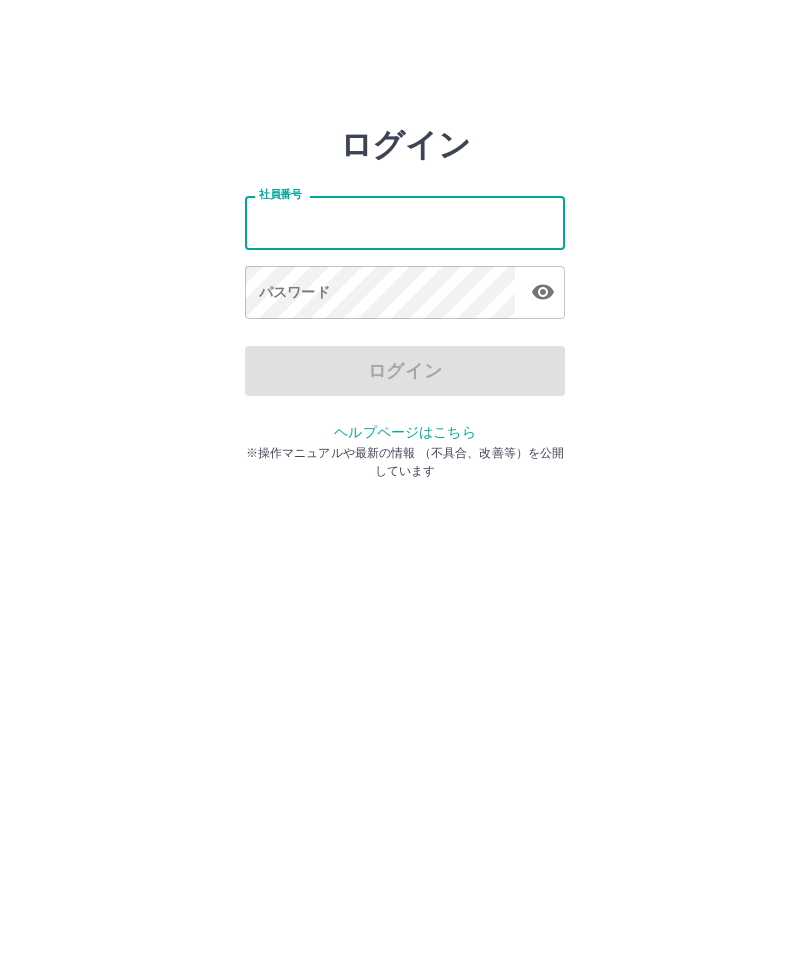 scroll, scrollTop: 0, scrollLeft: 0, axis: both 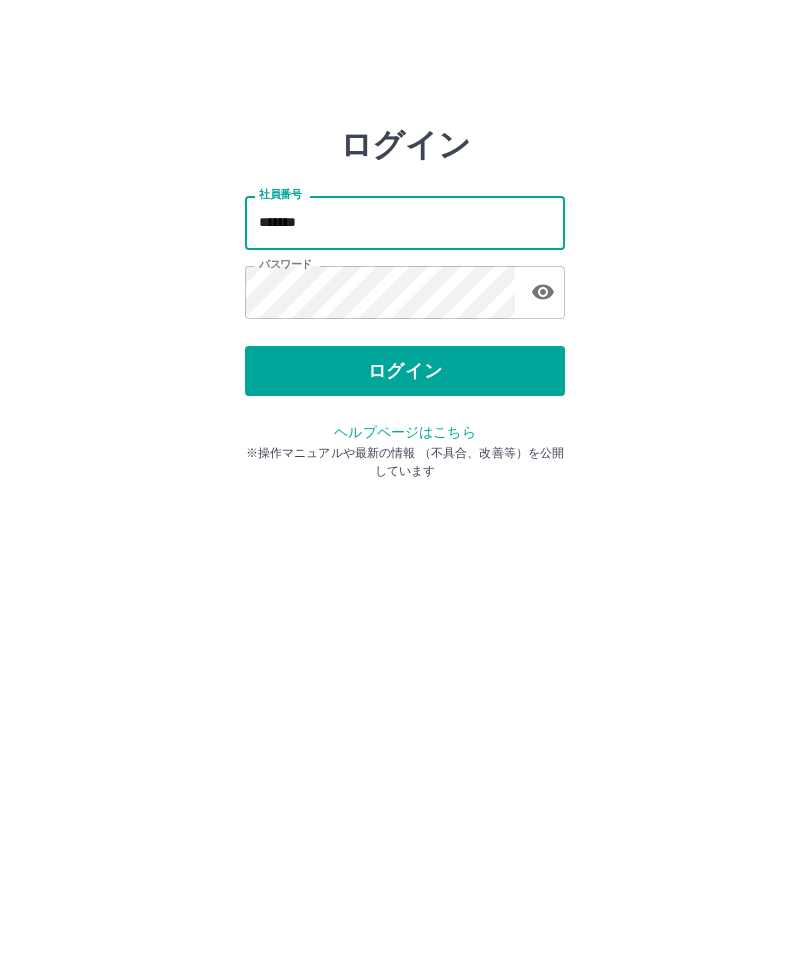 click on "*******" at bounding box center (405, 222) 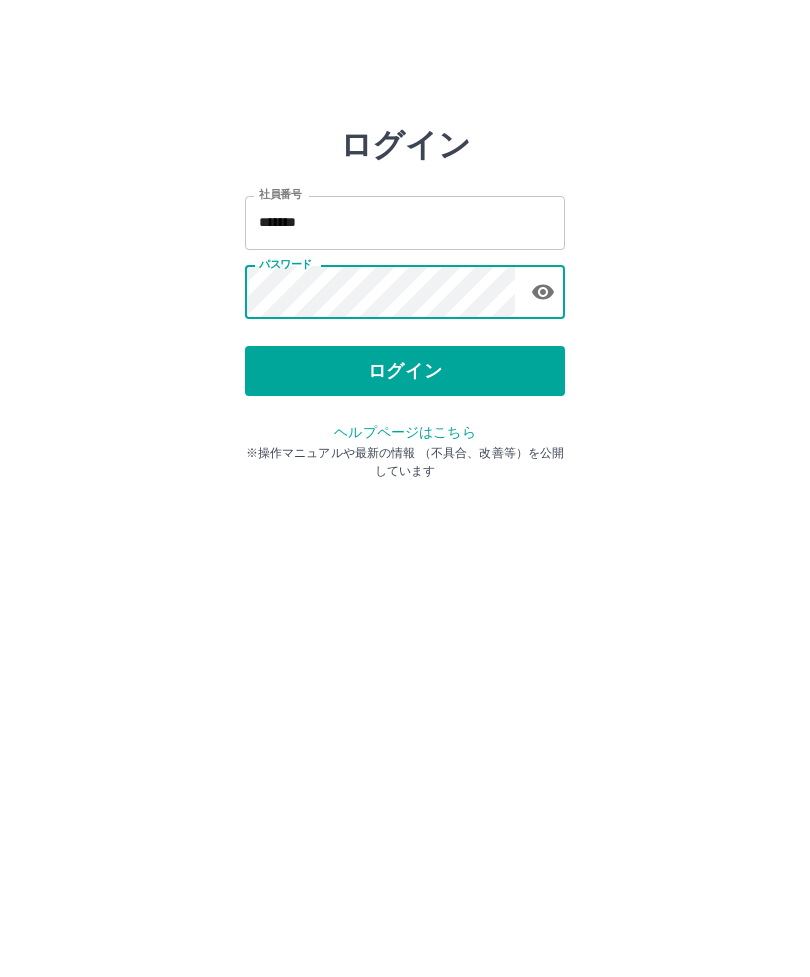 click 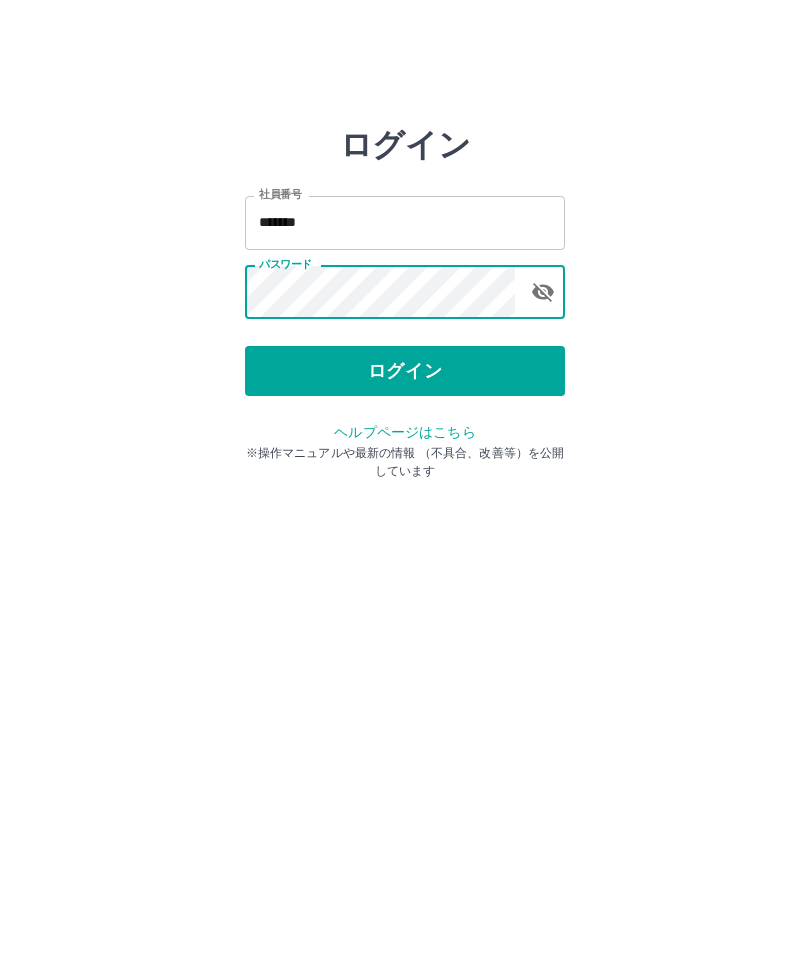 click on "ログイン" at bounding box center [405, 371] 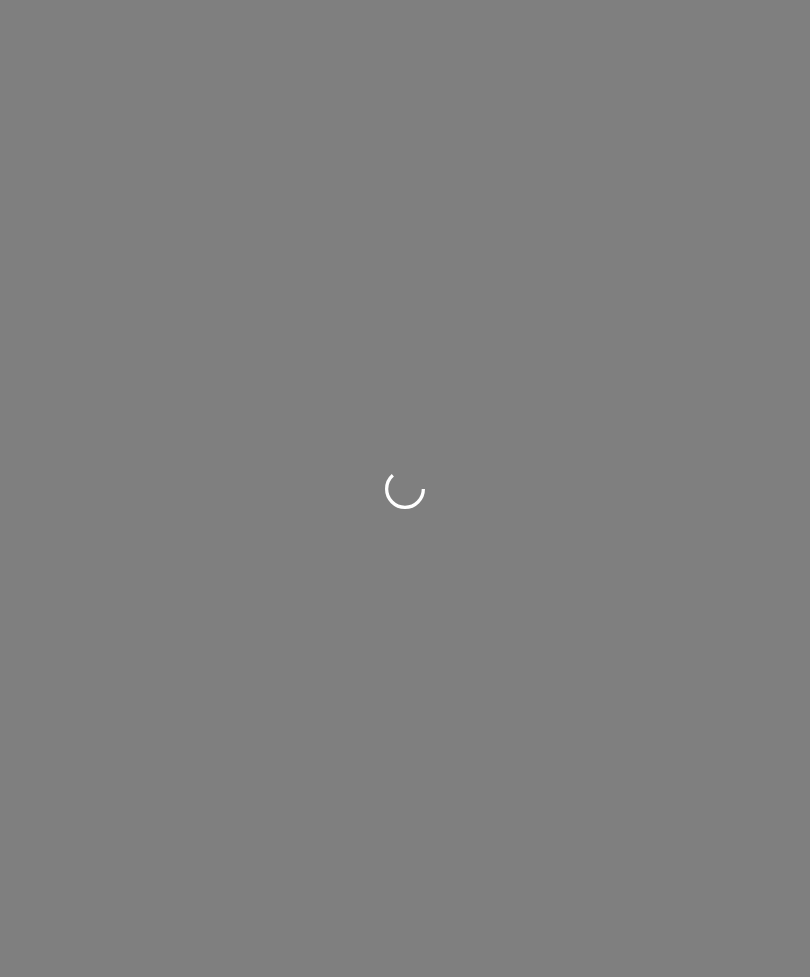 scroll, scrollTop: 0, scrollLeft: 0, axis: both 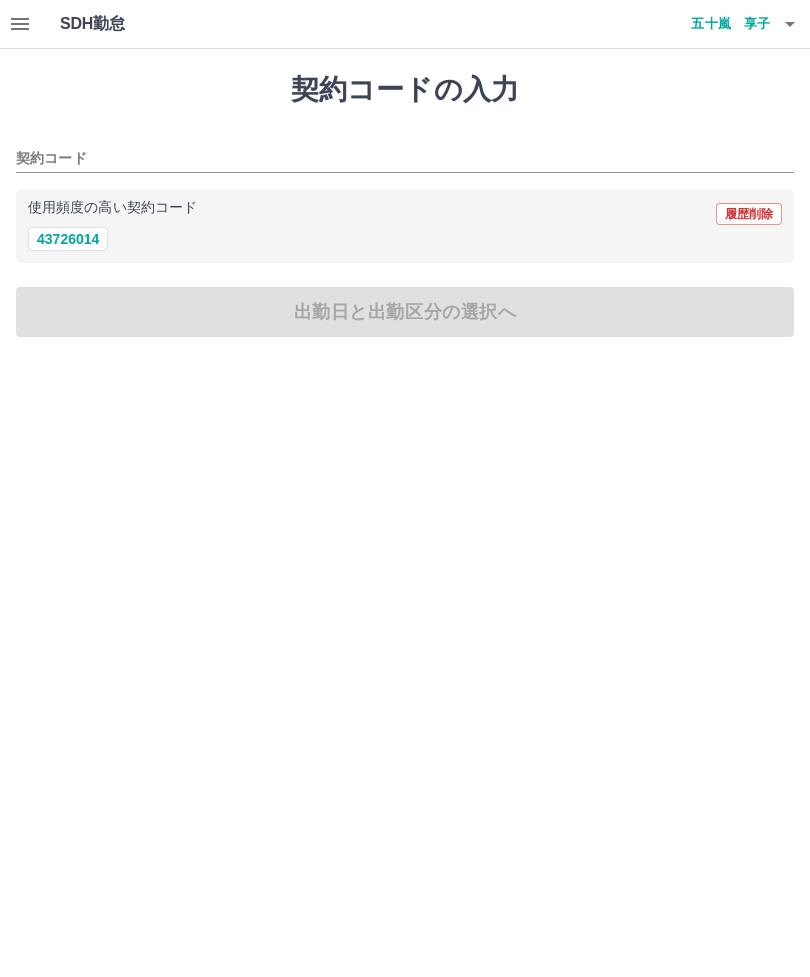 click on "43726014" at bounding box center [68, 239] 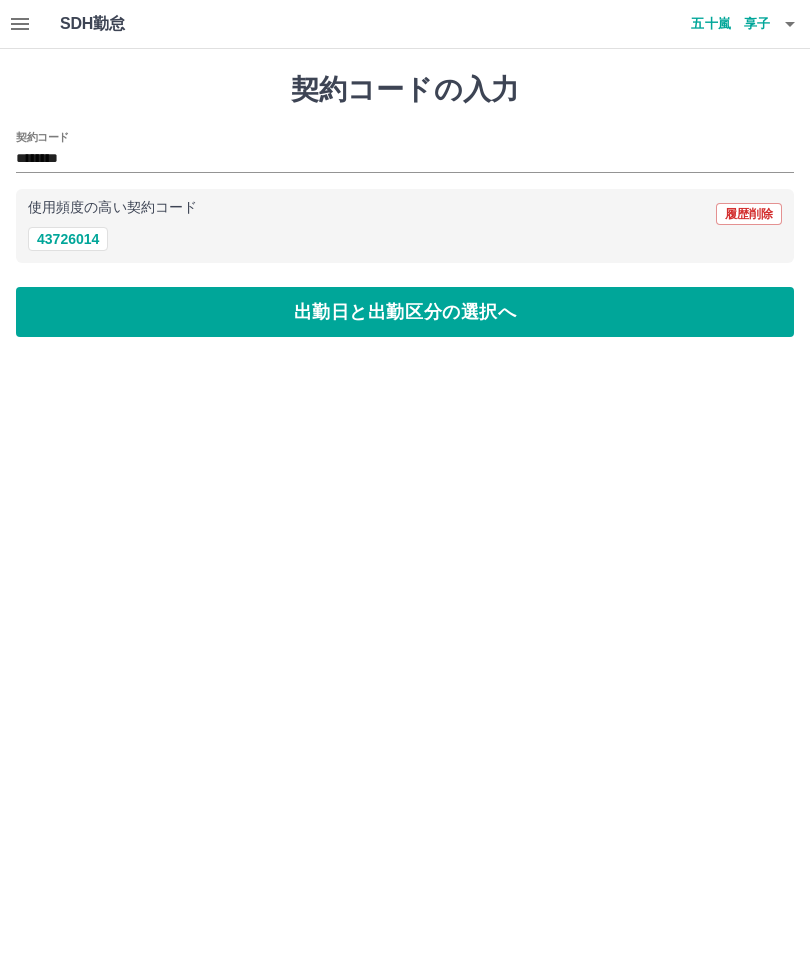 click on "出勤日と出勤区分の選択へ" at bounding box center (405, 312) 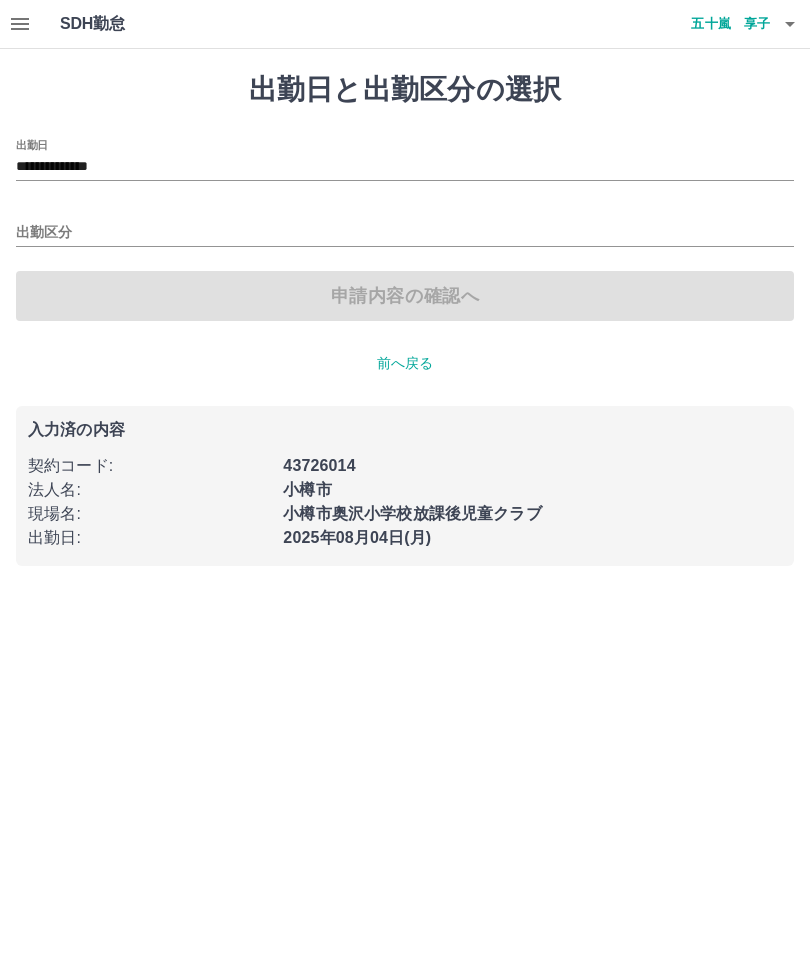 click on "出勤区分" at bounding box center (405, 233) 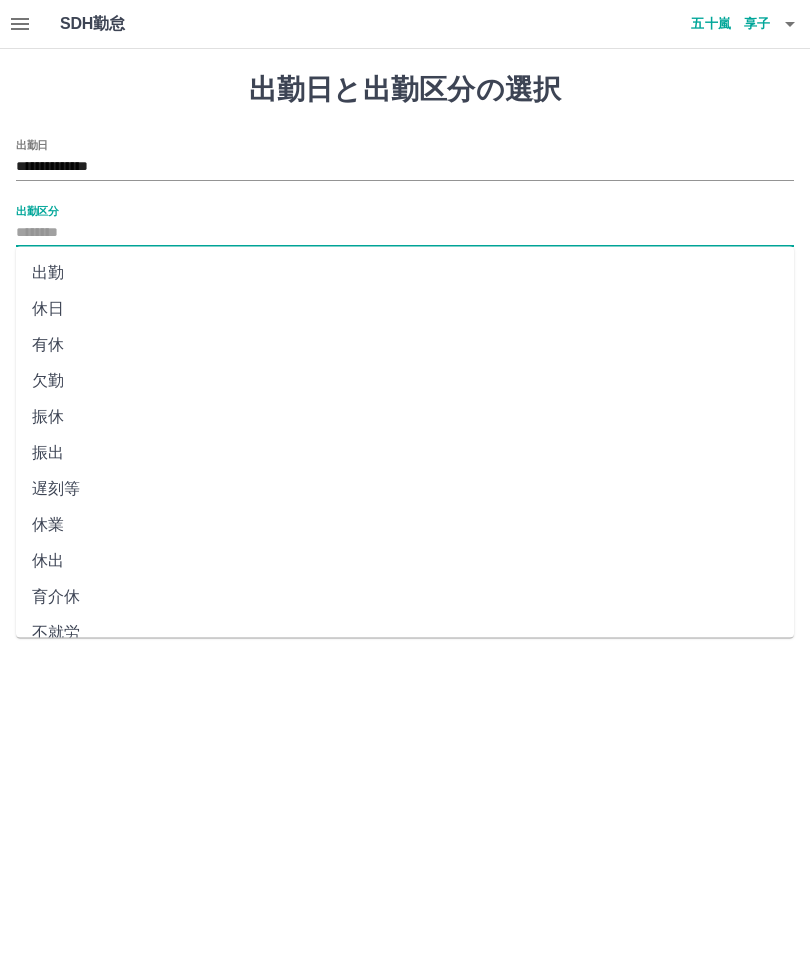 click on "出勤" at bounding box center [405, 273] 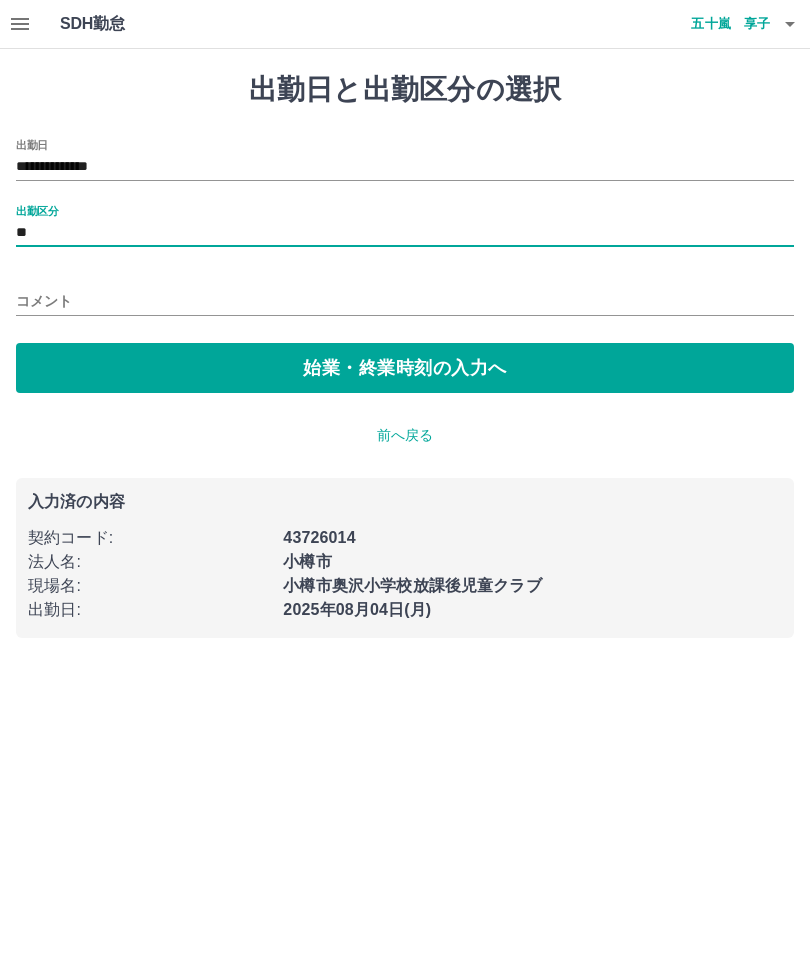 click on "**" at bounding box center [405, 233] 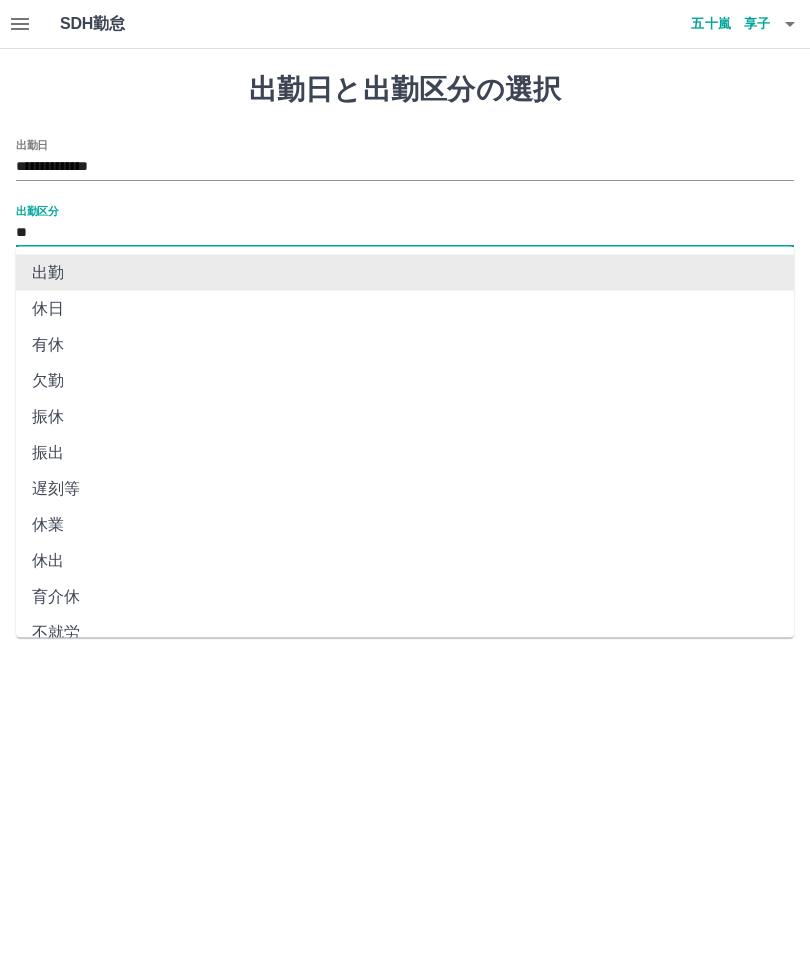 click on "出勤" at bounding box center [405, 273] 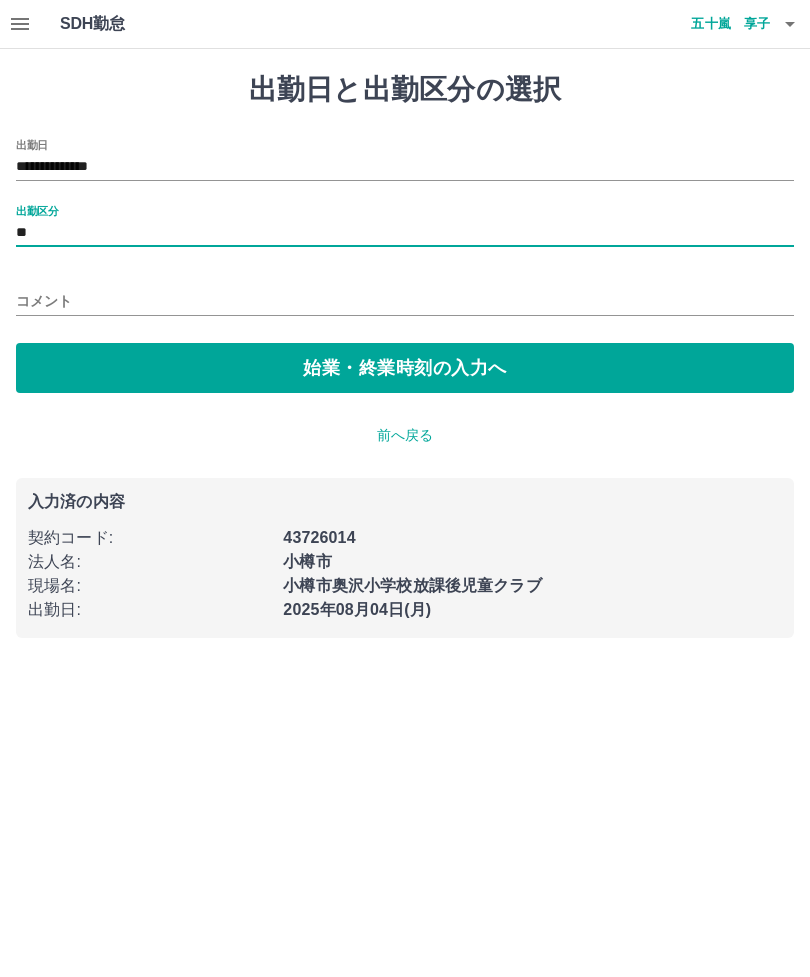 click on "始業・終業時刻の入力へ" at bounding box center (405, 368) 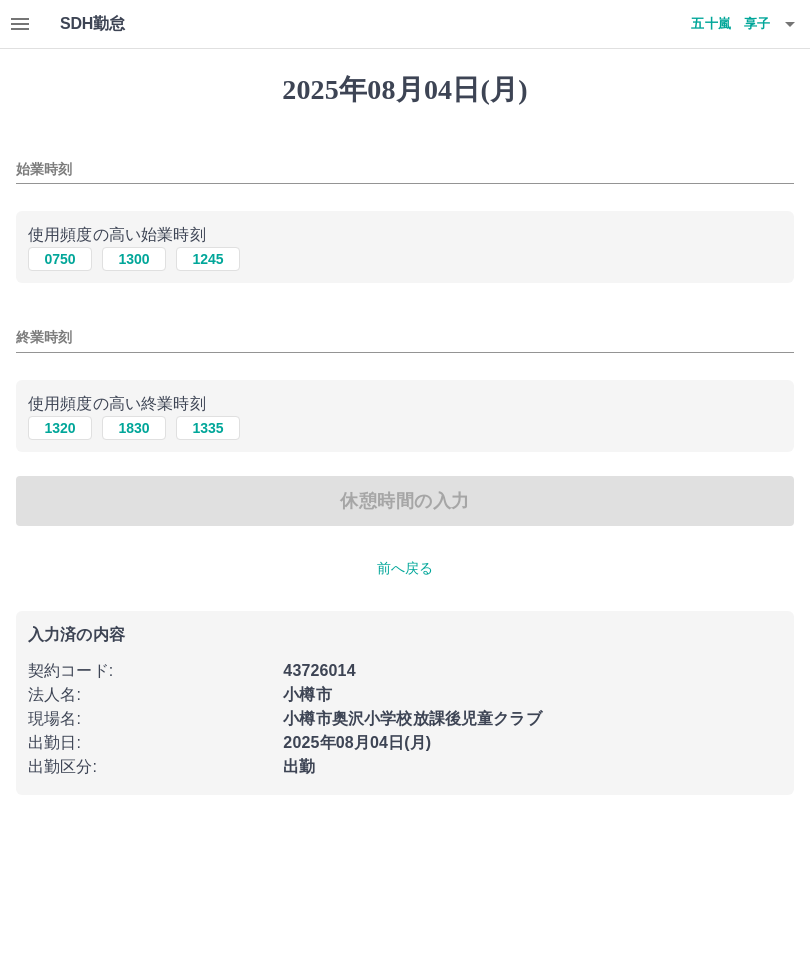 click on "0750" at bounding box center [60, 259] 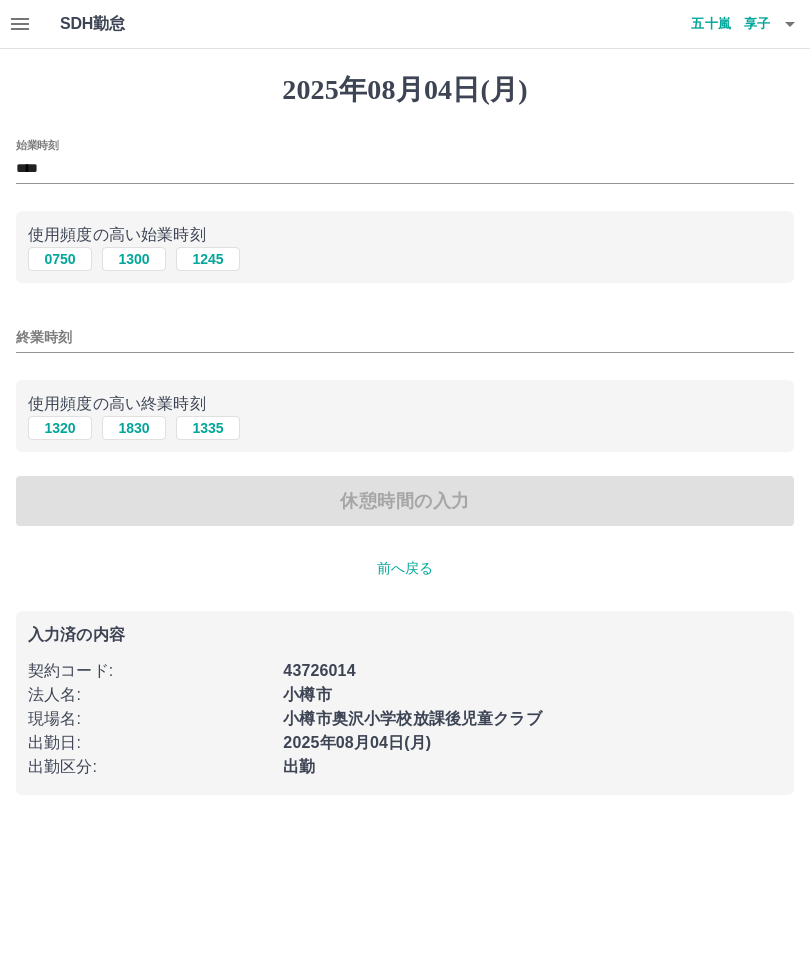 click on "終業時刻" at bounding box center [405, 337] 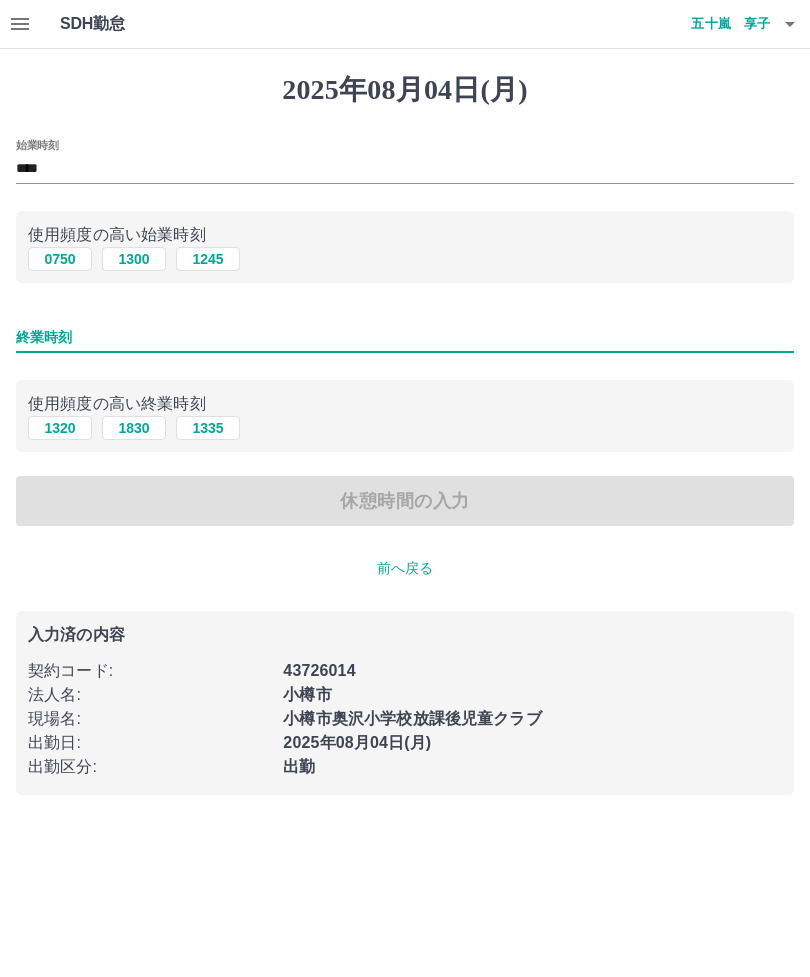 click on "1320" at bounding box center [60, 428] 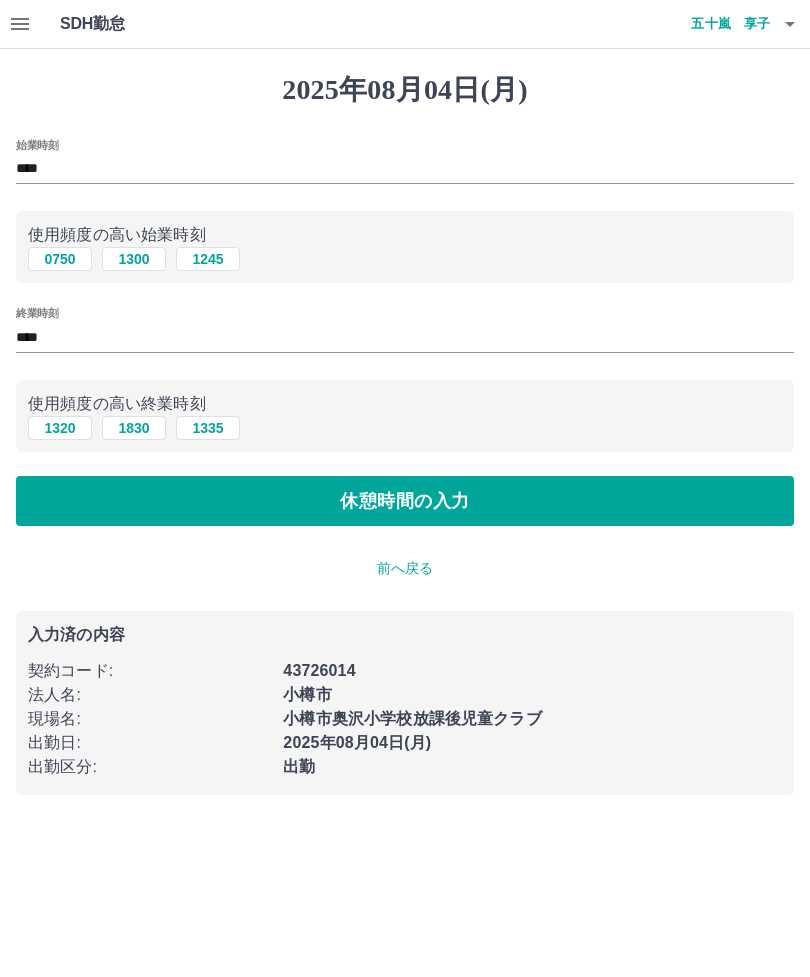 click on "休憩時間の入力" at bounding box center [405, 501] 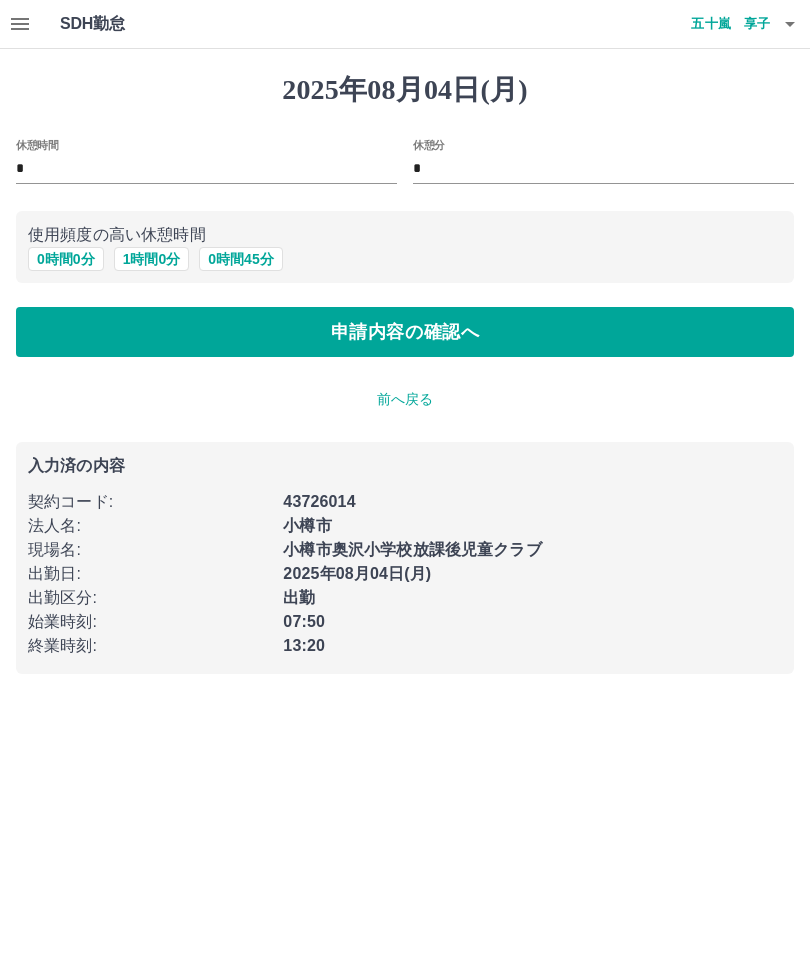 click on "申請内容の確認へ" at bounding box center [405, 332] 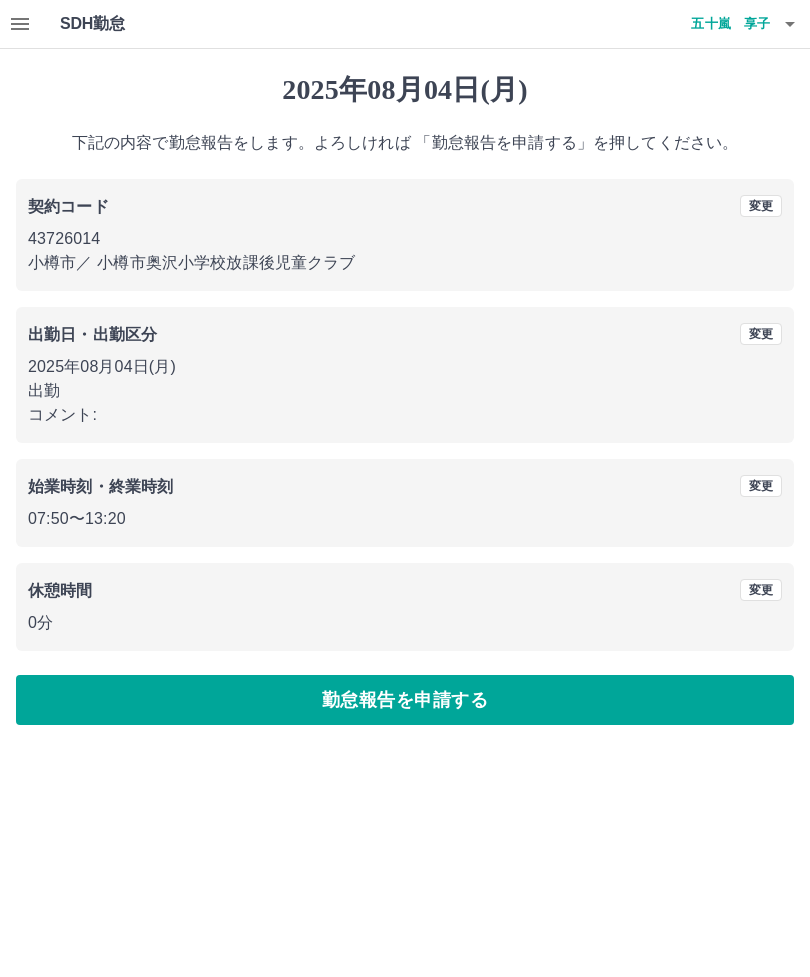 click on "勤怠報告を申請する" at bounding box center (405, 700) 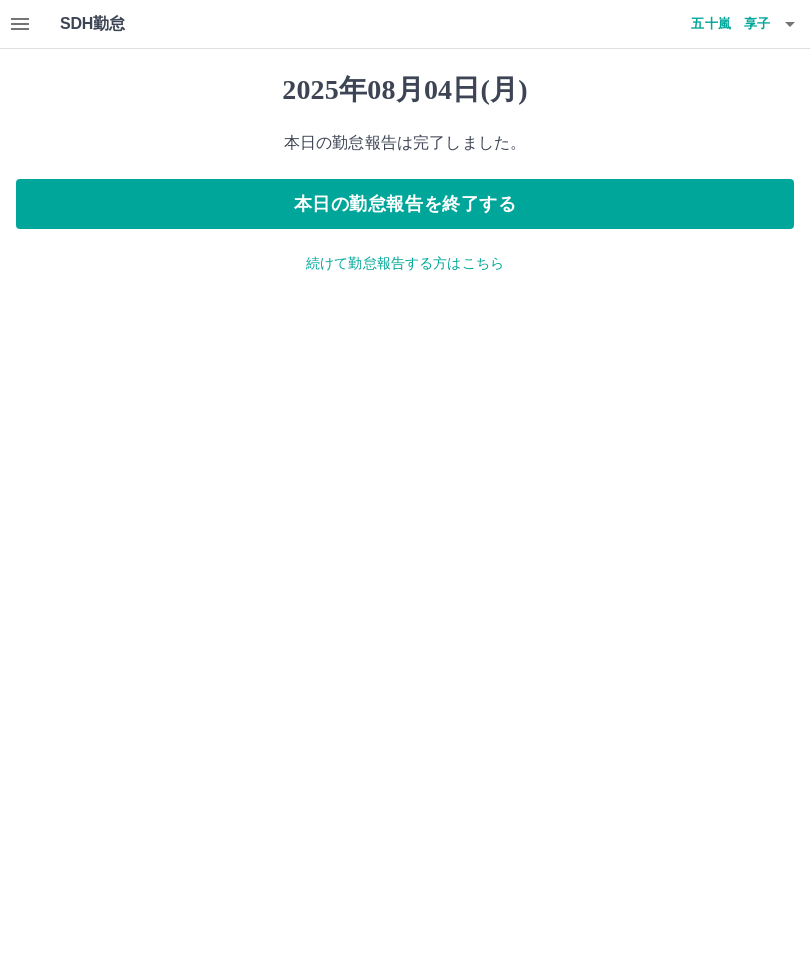 click on "続けて勤怠報告する方はこちら" at bounding box center (405, 263) 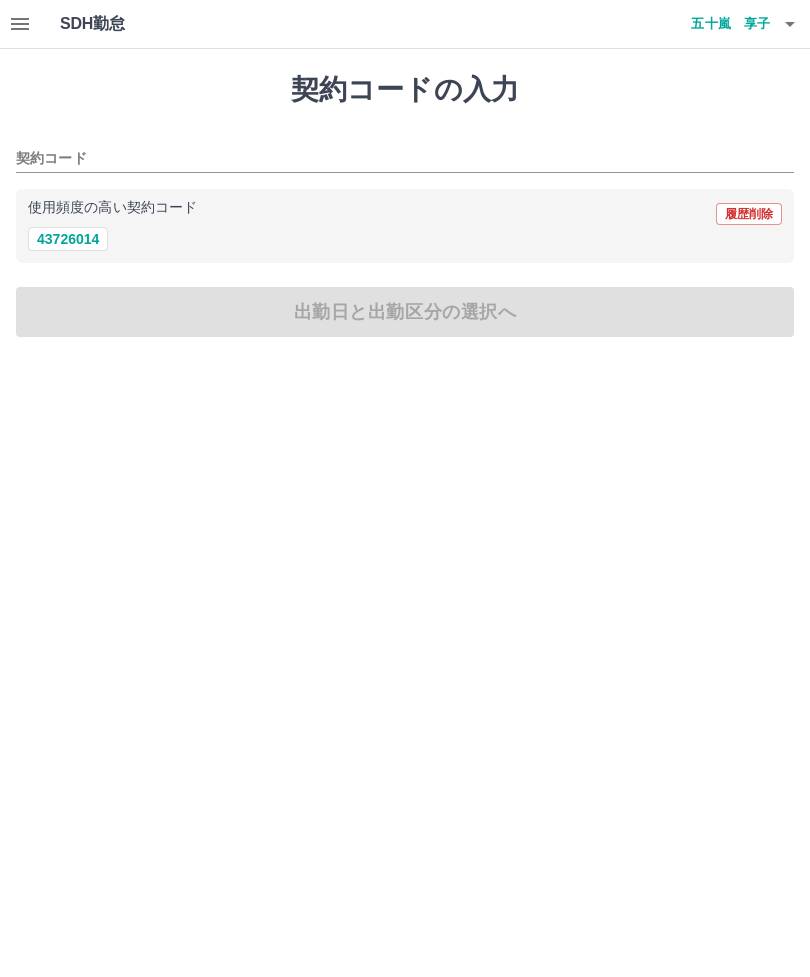click on "43726014" at bounding box center (68, 239) 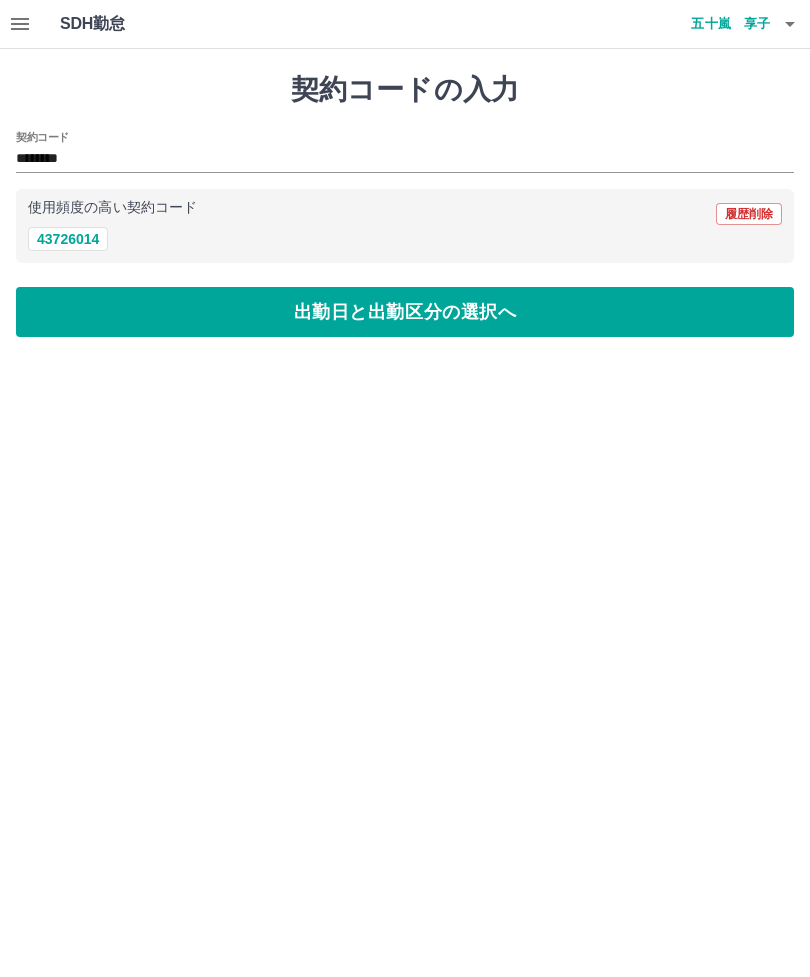 click on "出勤日と出勤区分の選択へ" at bounding box center (405, 312) 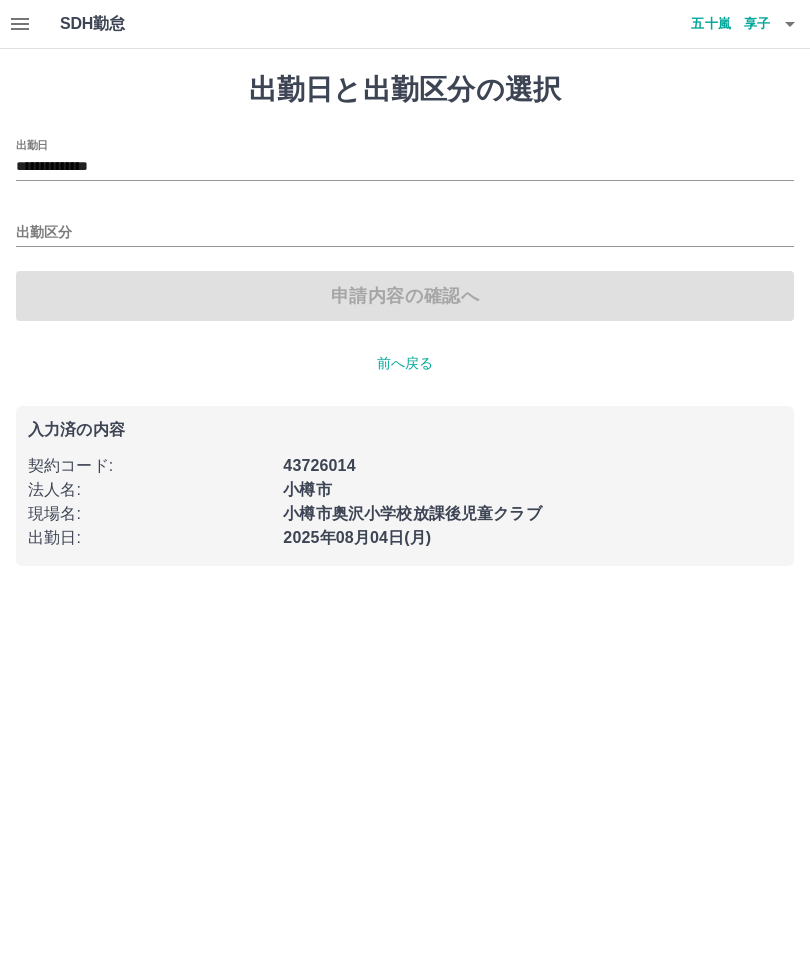 click on "**********" at bounding box center [405, 167] 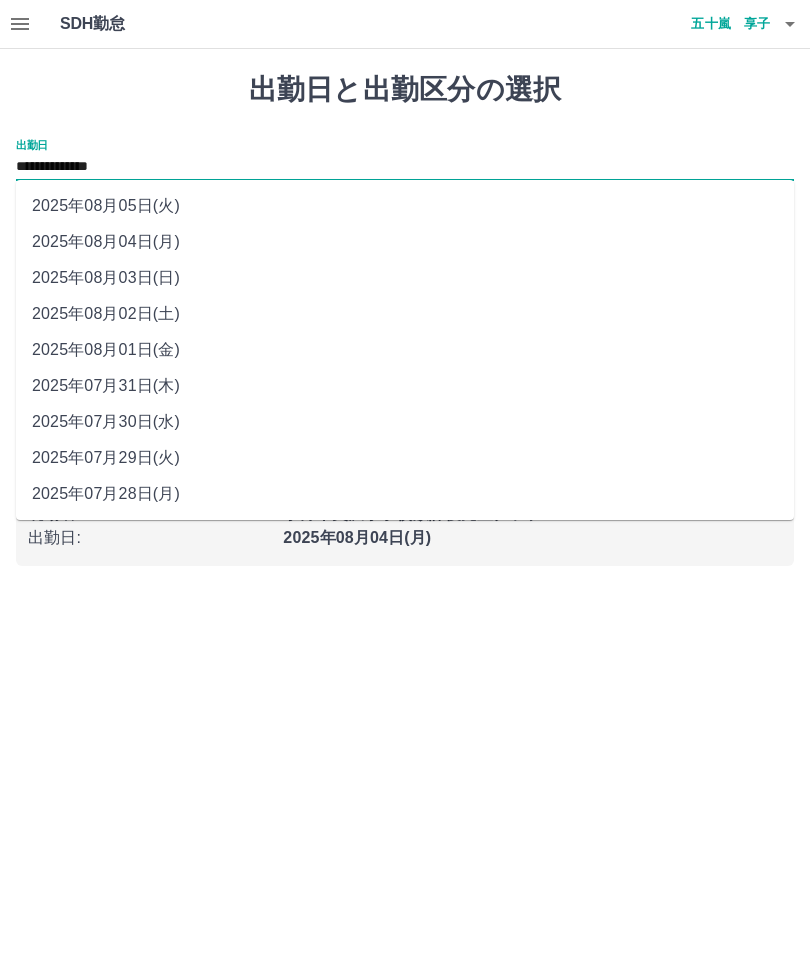 click on "2025年08月03日(日)" at bounding box center [405, 278] 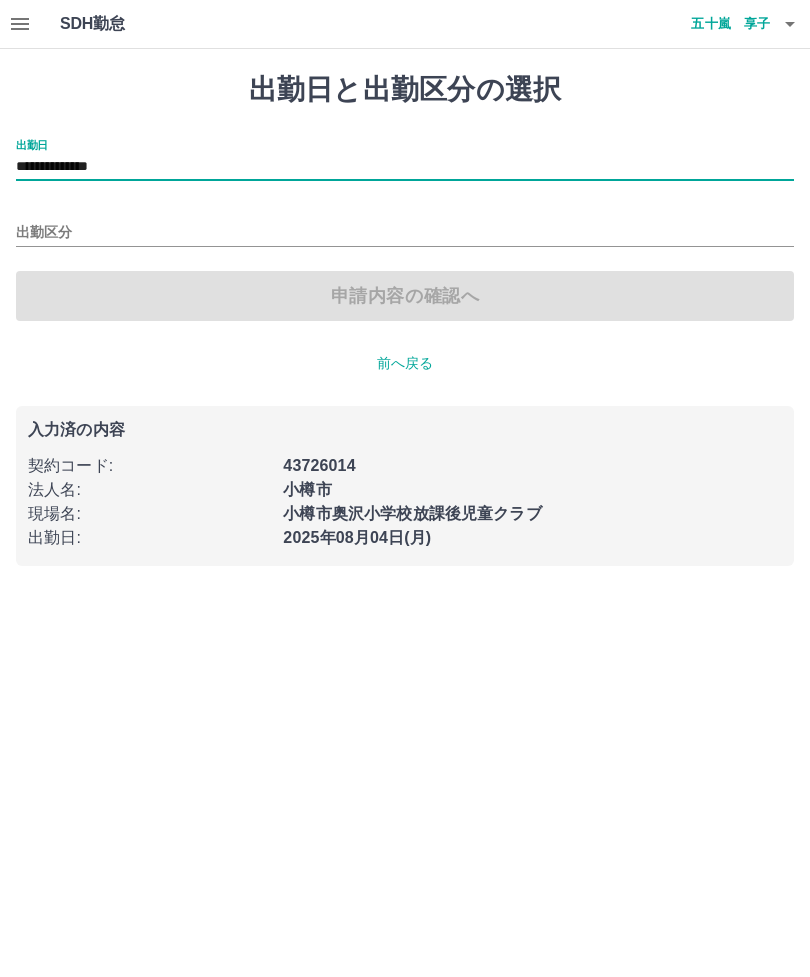 click on "申請内容の確認へ" at bounding box center (405, 296) 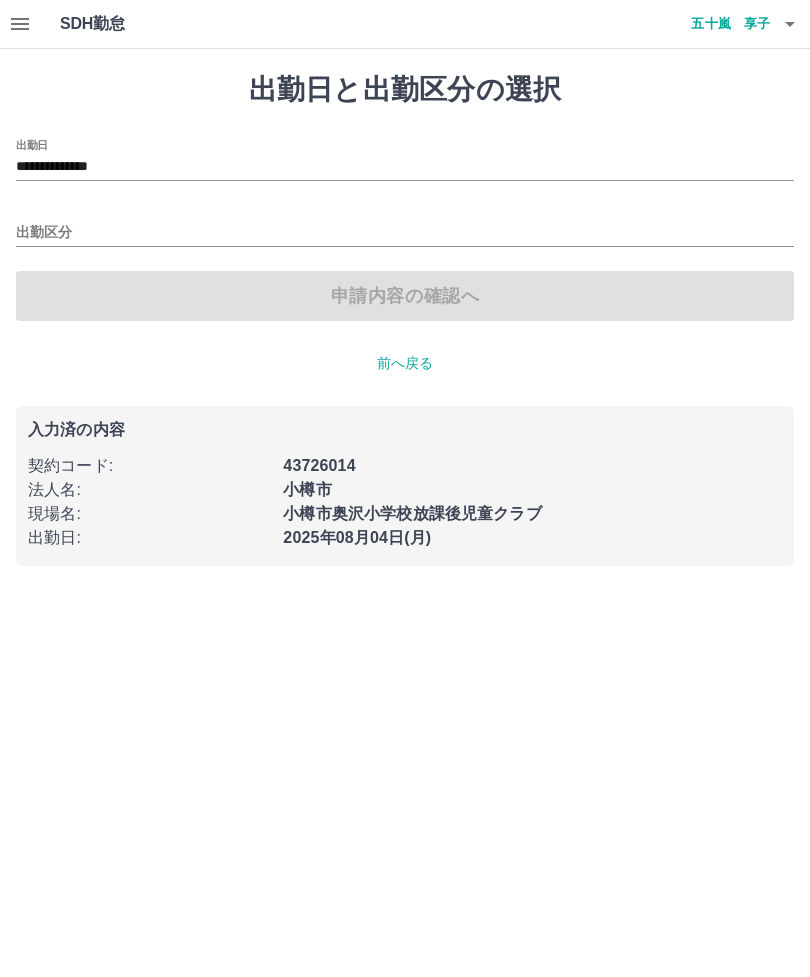 click on "**********" at bounding box center [405, 167] 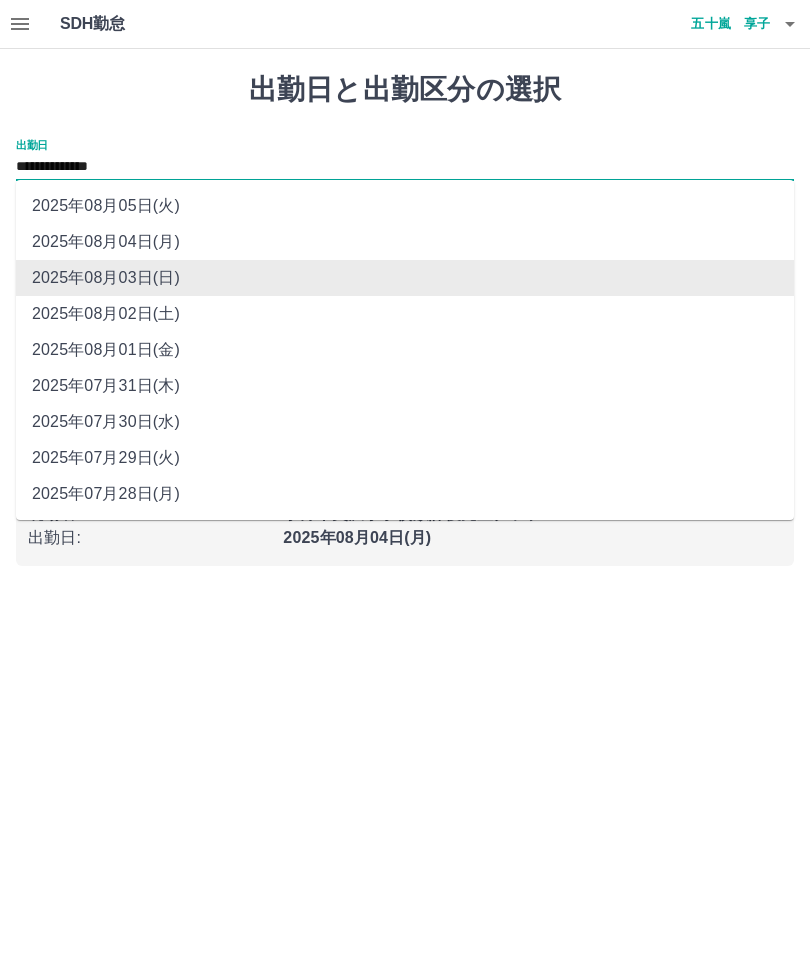 click on "2025年08月03日(日)" at bounding box center (405, 278) 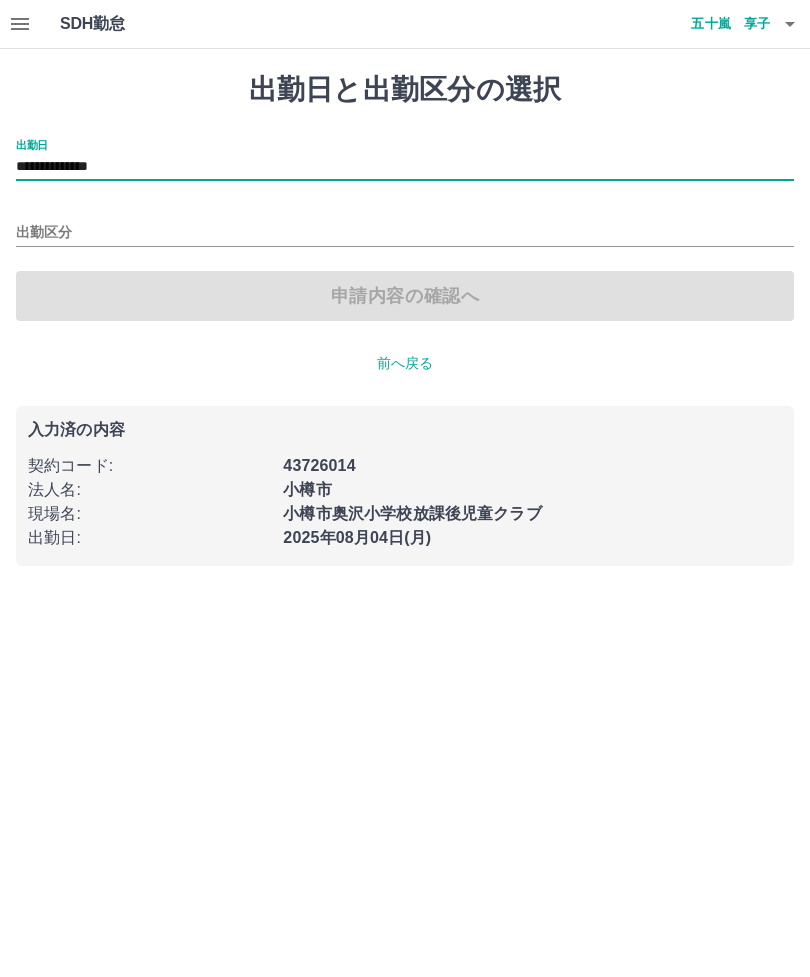 click on "出勤区分" at bounding box center (405, 233) 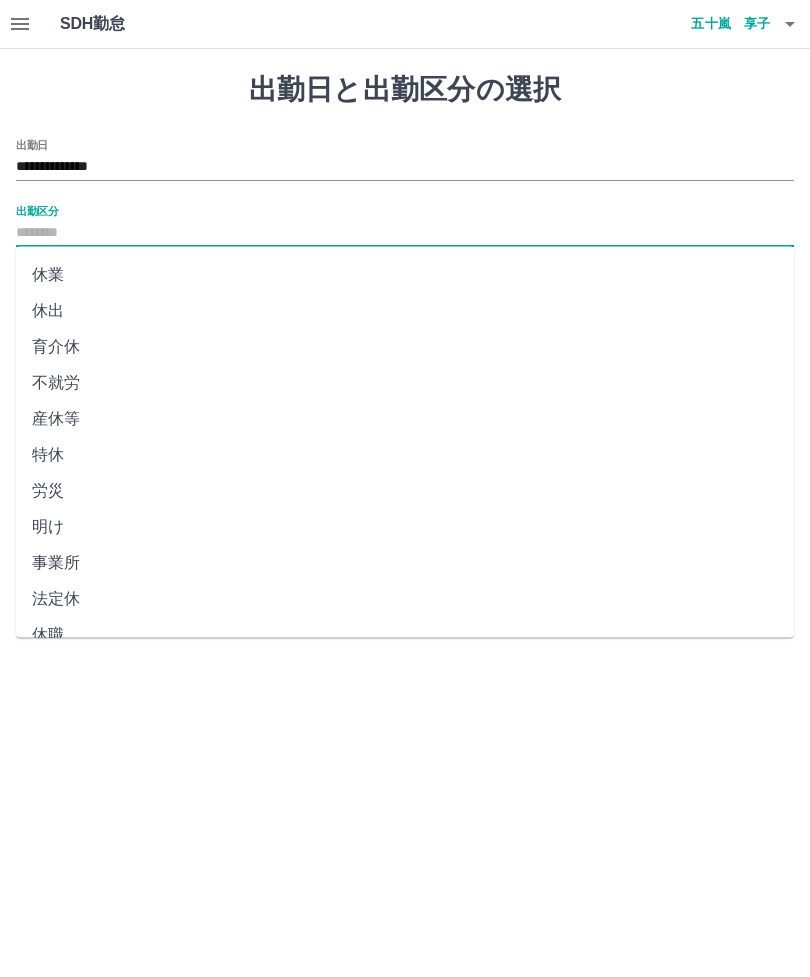 scroll, scrollTop: 248, scrollLeft: 0, axis: vertical 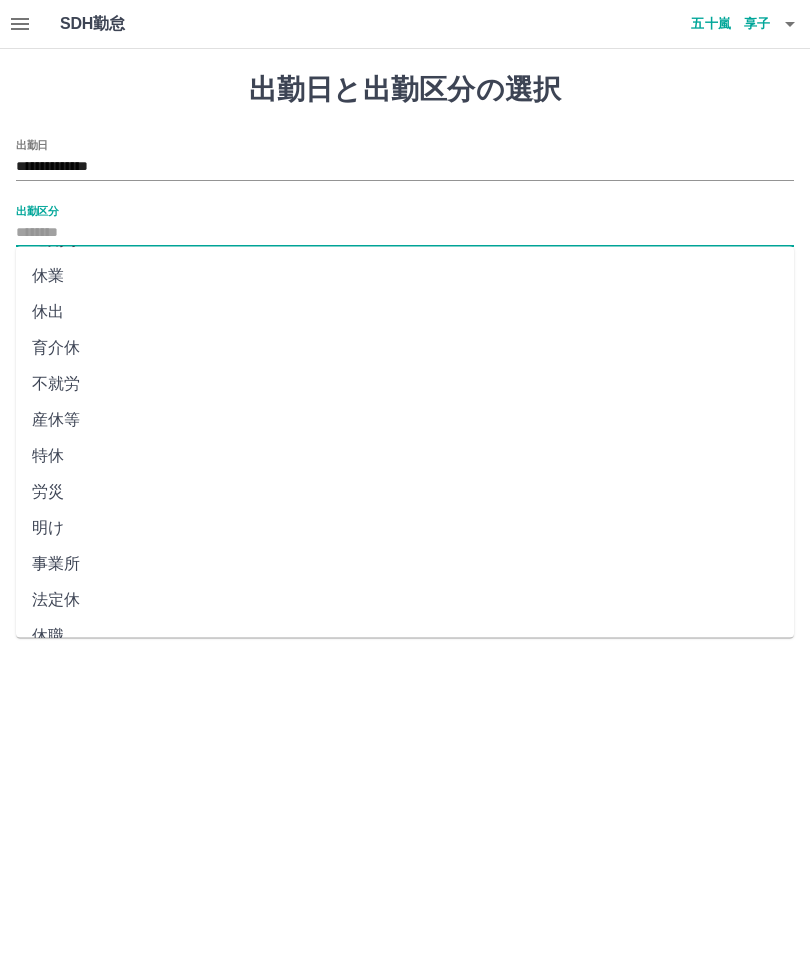 click on "法定休" at bounding box center (405, 601) 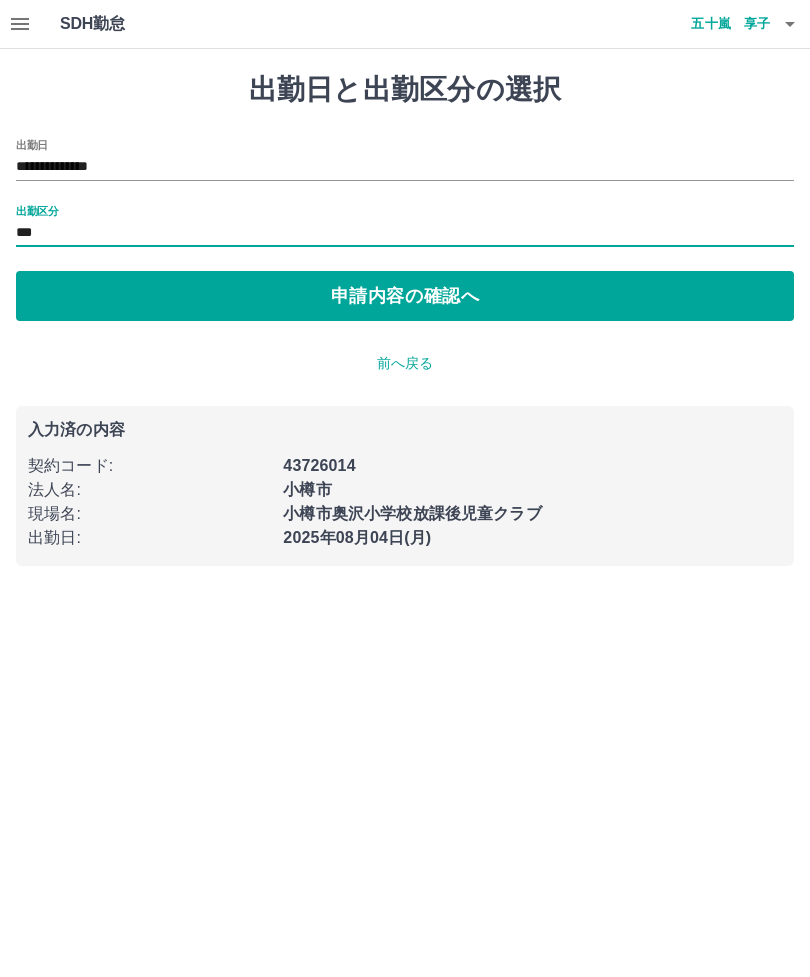 click on "申請内容の確認へ" at bounding box center (405, 296) 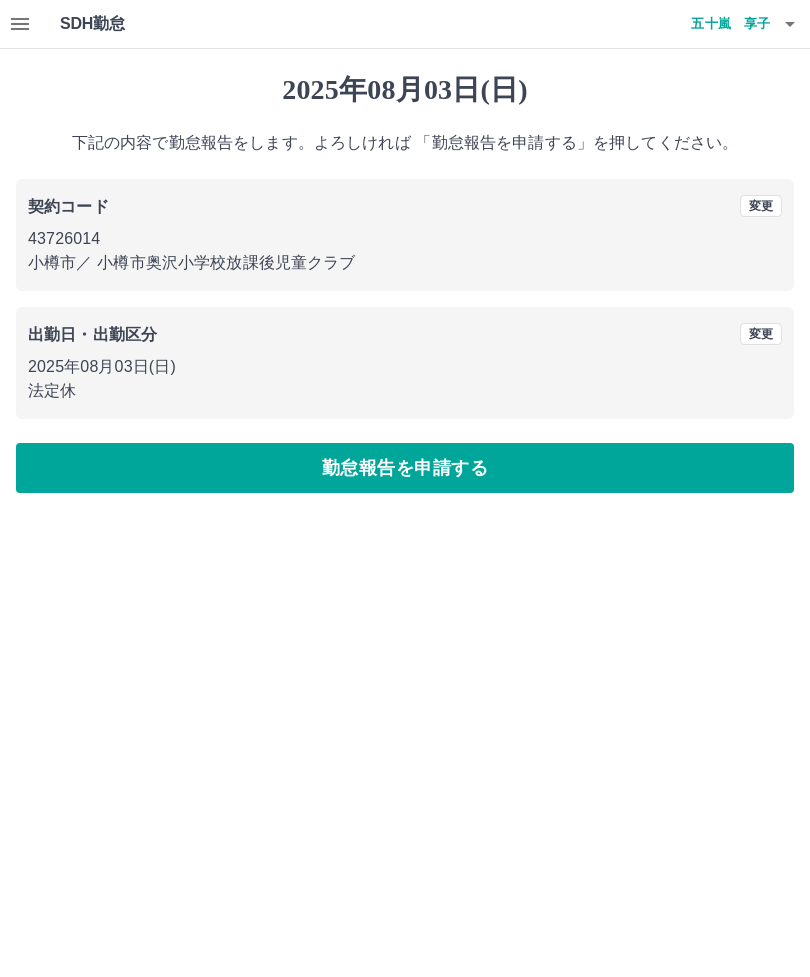 click on "勤怠報告を申請する" at bounding box center (405, 468) 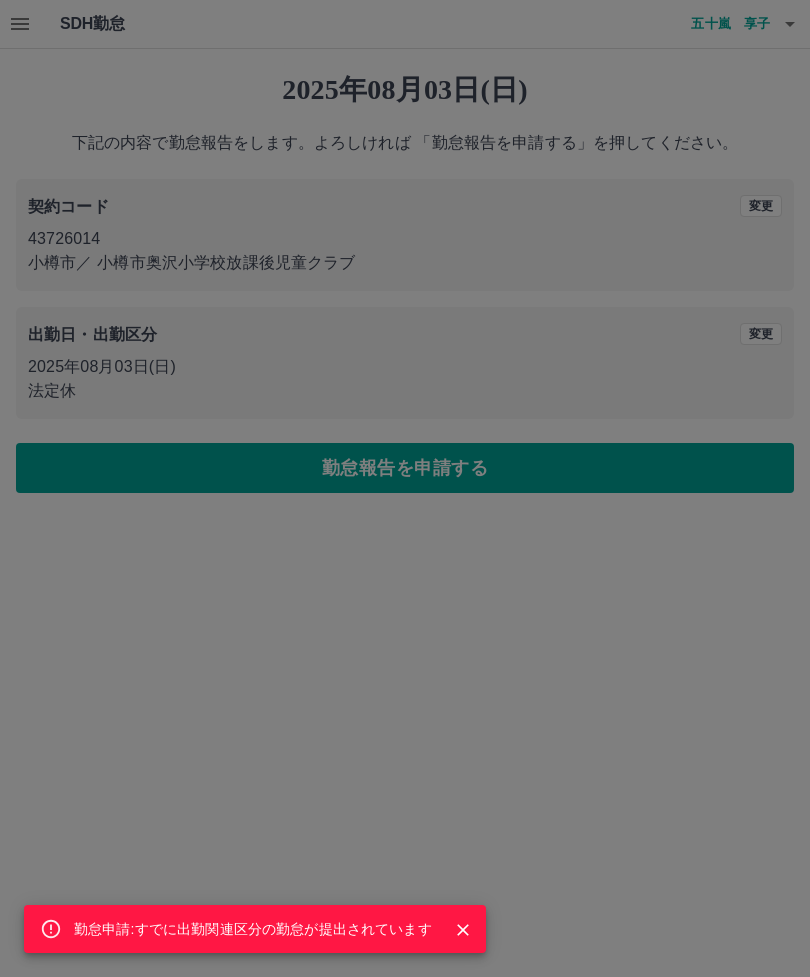 click on "勤怠申請:すでに出勤関連区分の勤怠が提出されています" at bounding box center [255, 929] 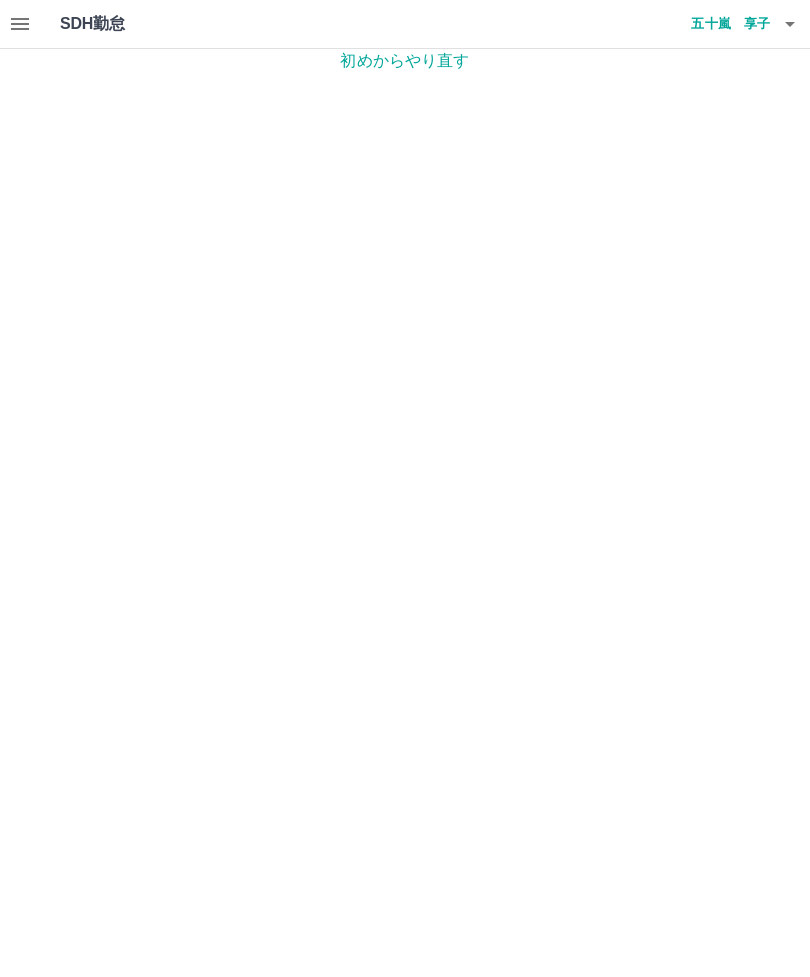 click 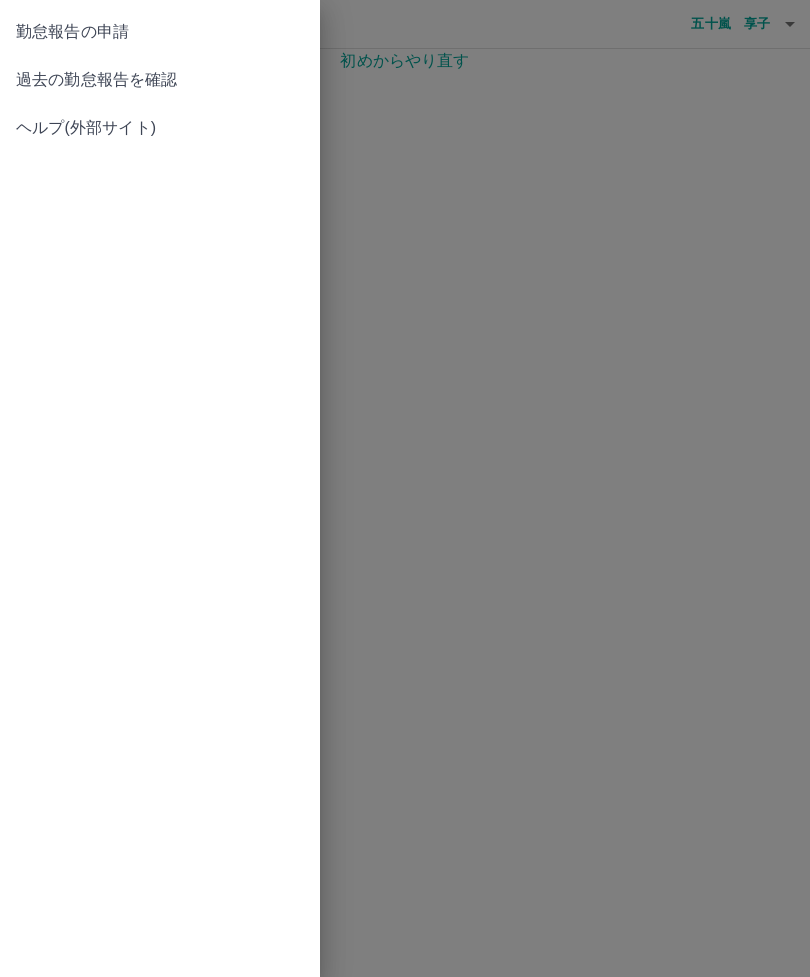 click on "過去の勤怠報告を確認" at bounding box center [160, 80] 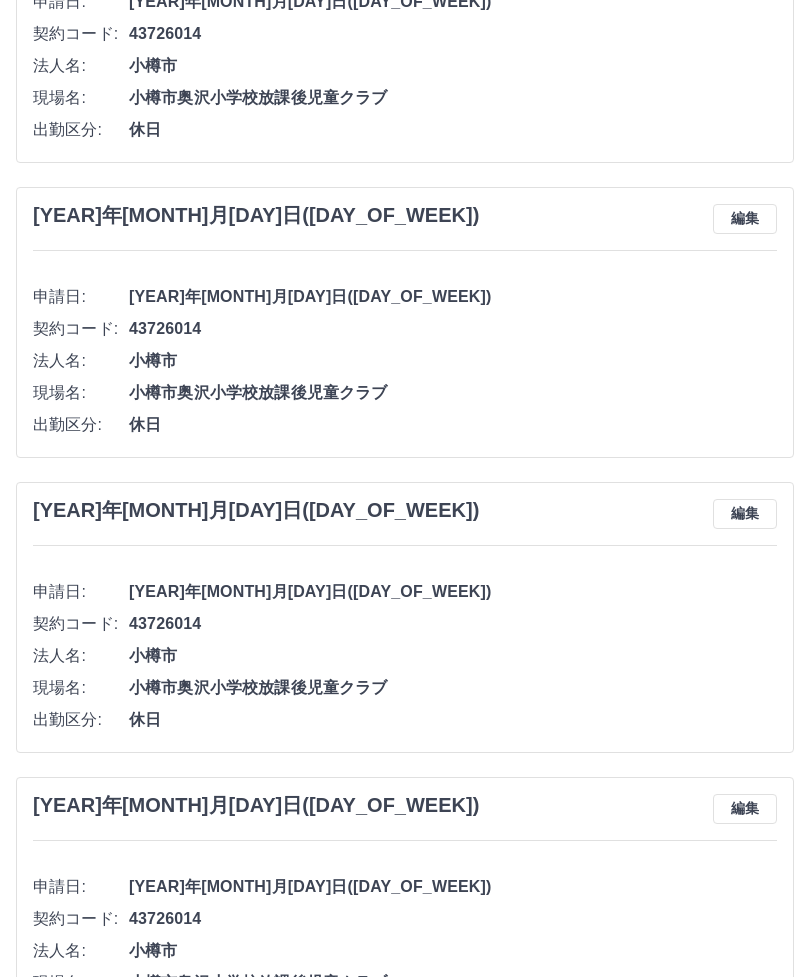 scroll, scrollTop: 3890, scrollLeft: 0, axis: vertical 